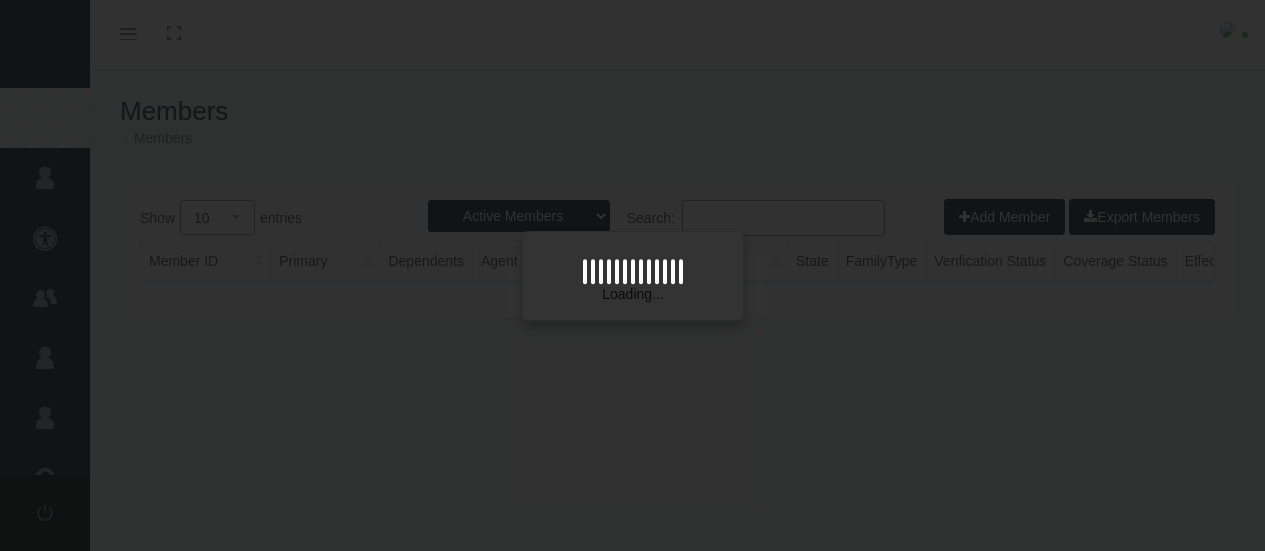 scroll, scrollTop: 0, scrollLeft: 0, axis: both 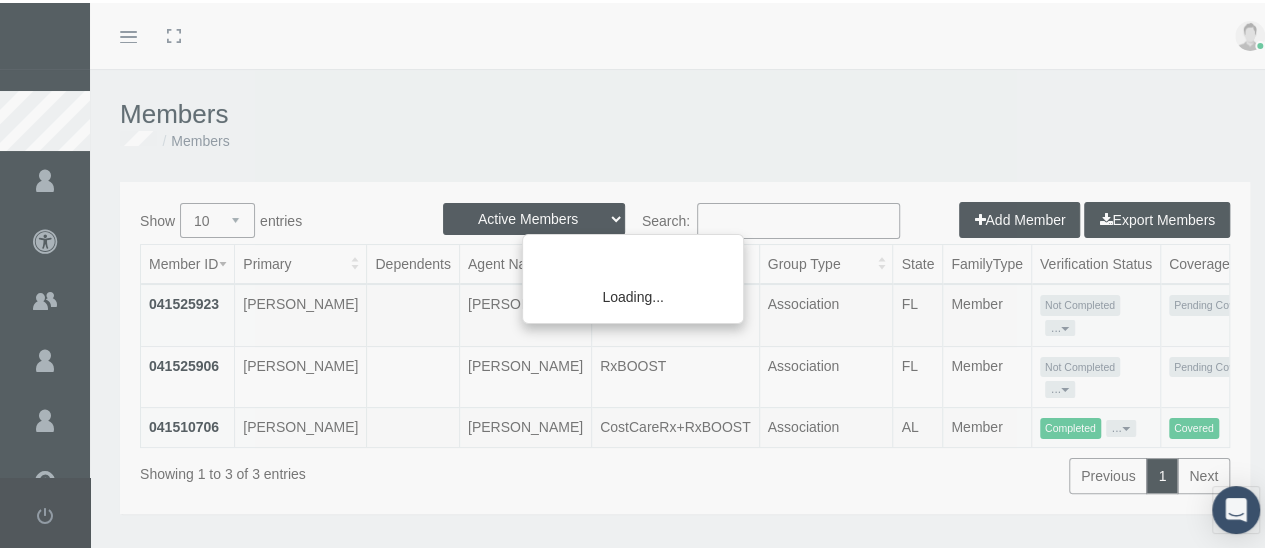 click on "Loading..." at bounding box center [632, 275] 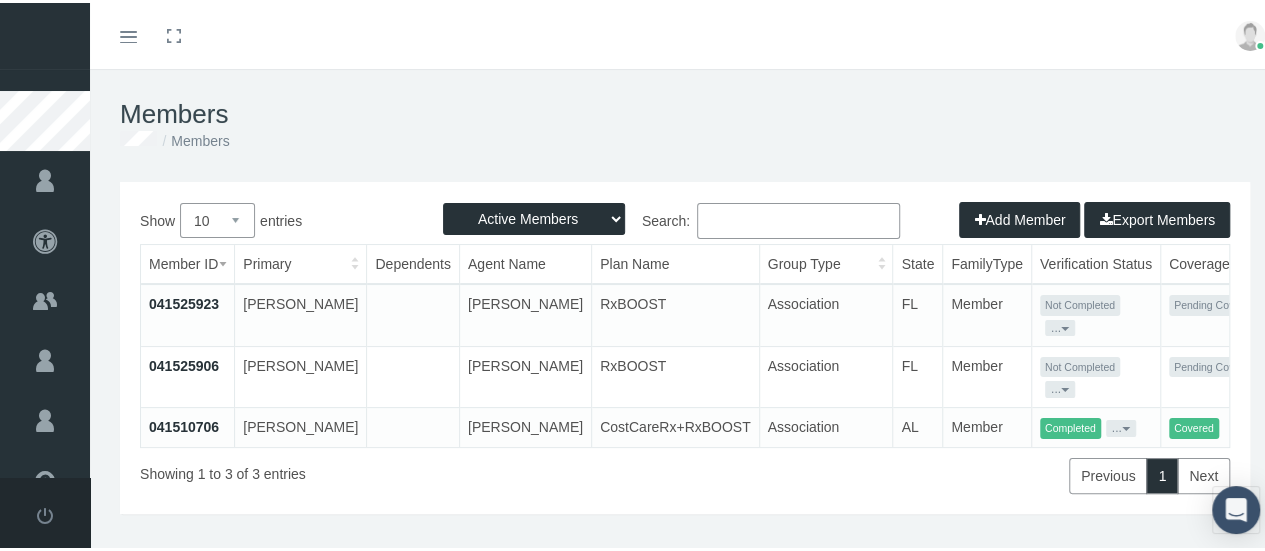 click on "041525906" at bounding box center (184, 363) 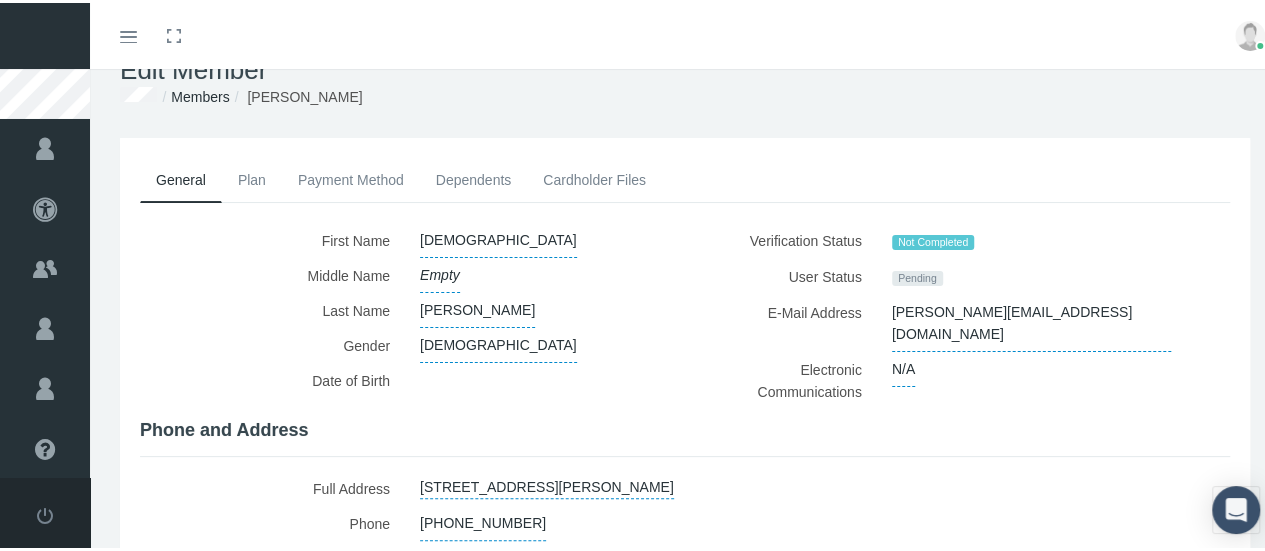 scroll, scrollTop: 0, scrollLeft: 0, axis: both 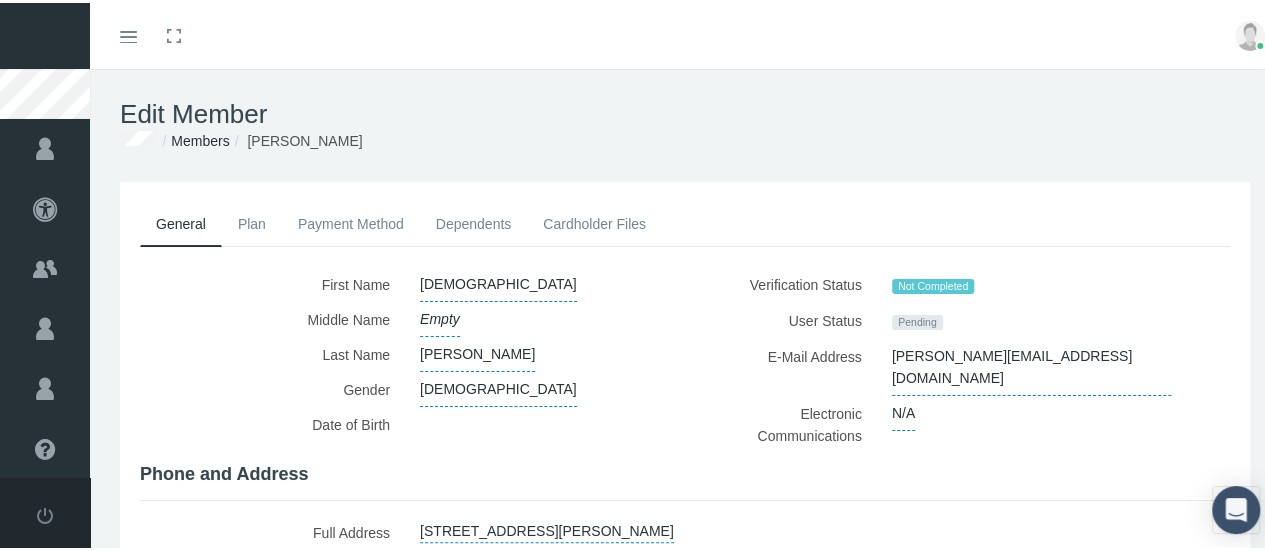 click on "Plan" at bounding box center [252, 221] 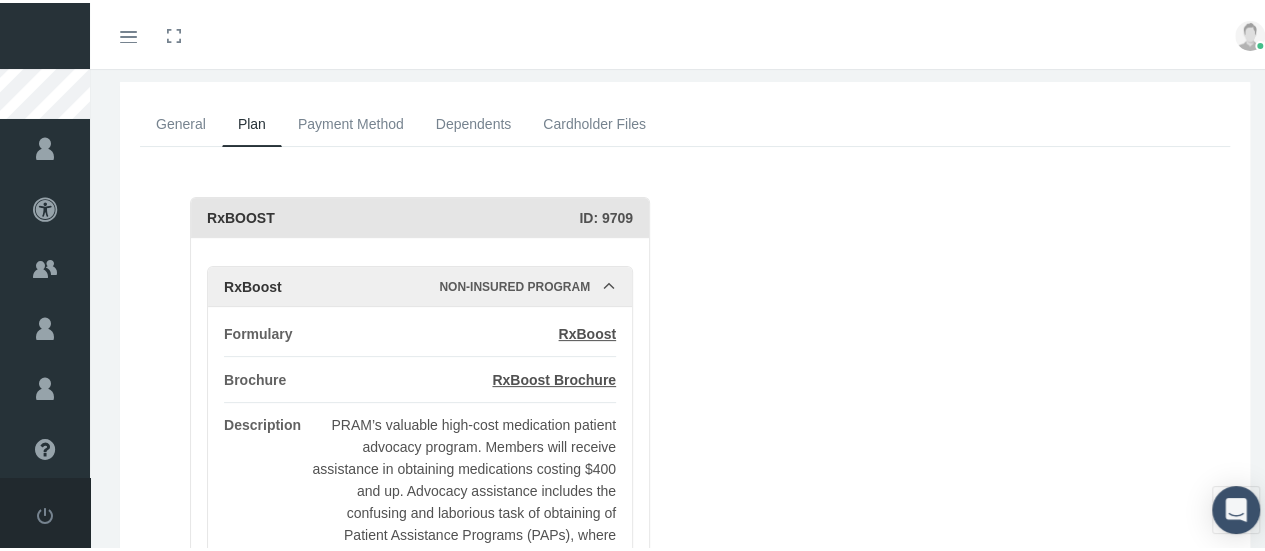 scroll, scrollTop: 200, scrollLeft: 0, axis: vertical 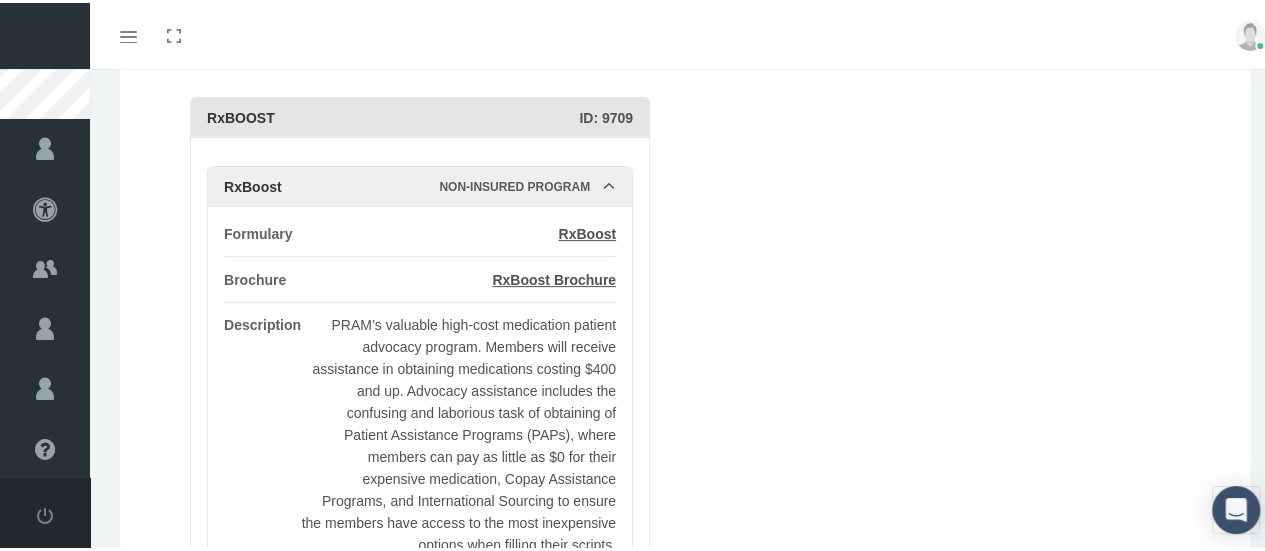 click at bounding box center (609, 183) 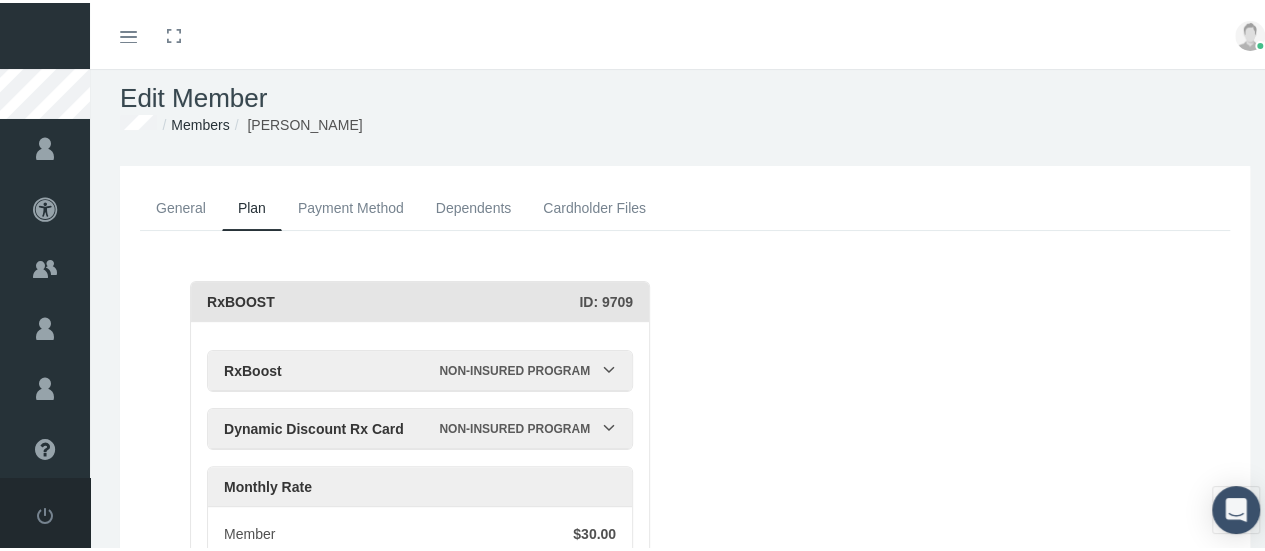 scroll, scrollTop: 0, scrollLeft: 0, axis: both 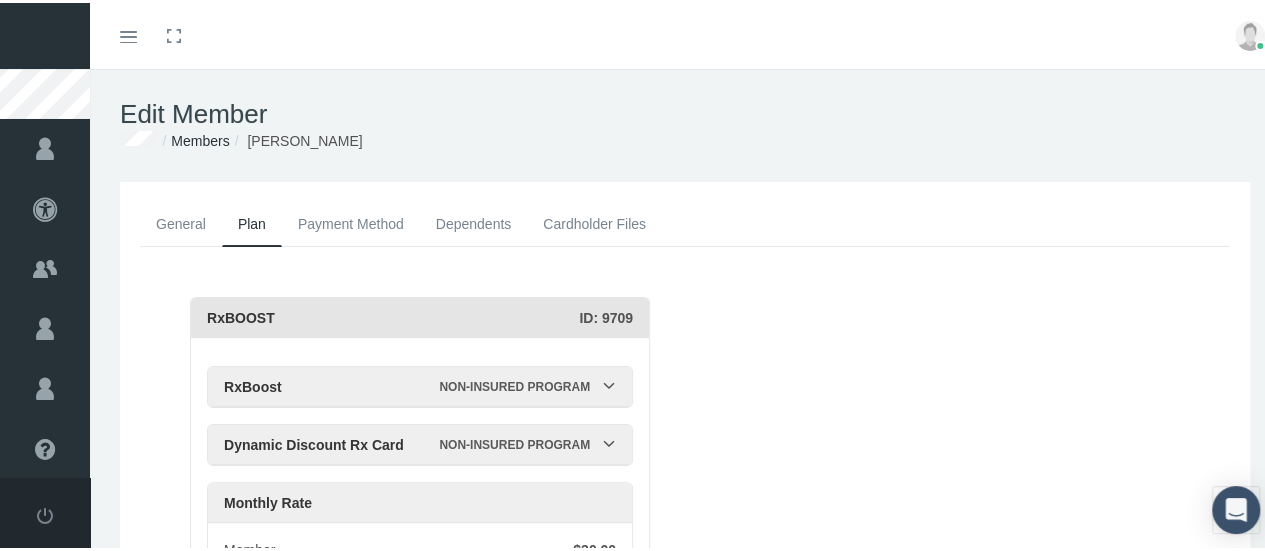 click on "Payment Method" at bounding box center (351, 221) 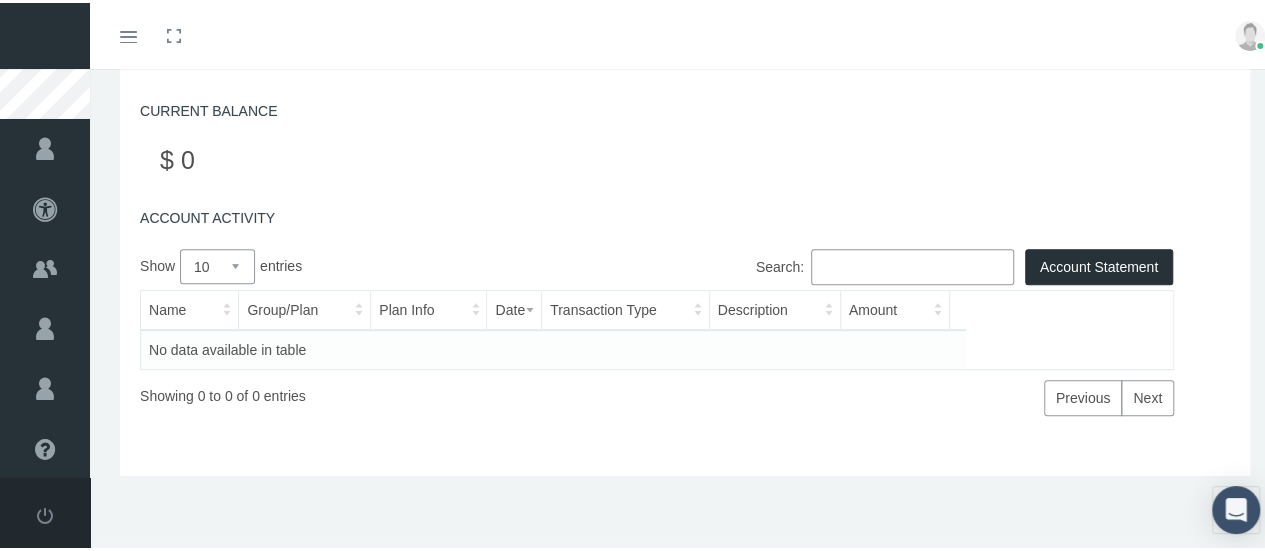 scroll, scrollTop: 0, scrollLeft: 0, axis: both 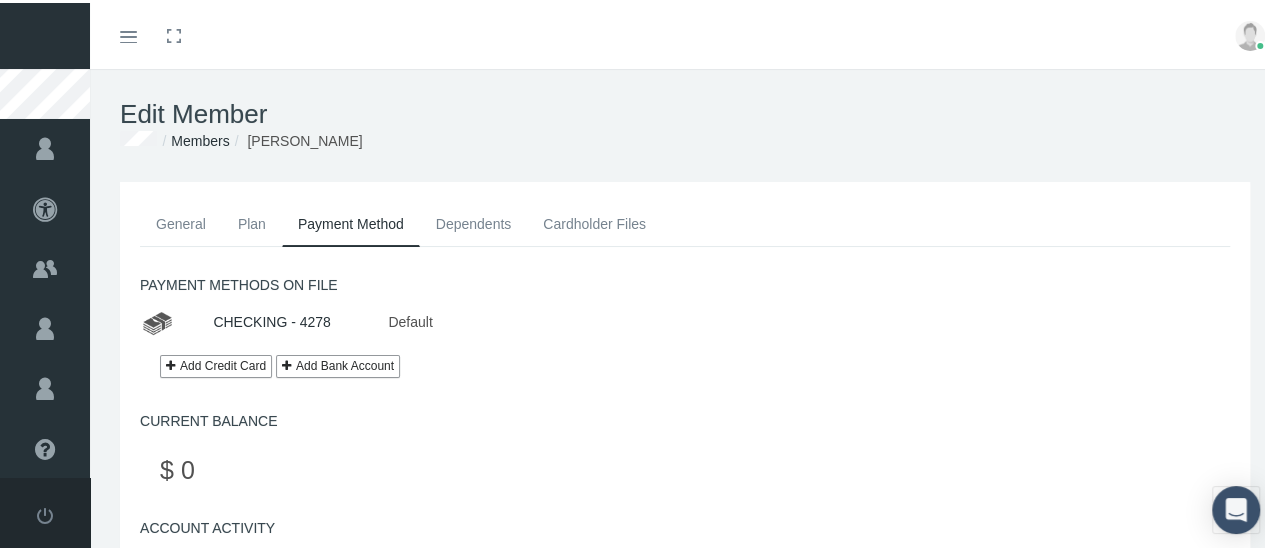 click on "Dependents" at bounding box center [474, 221] 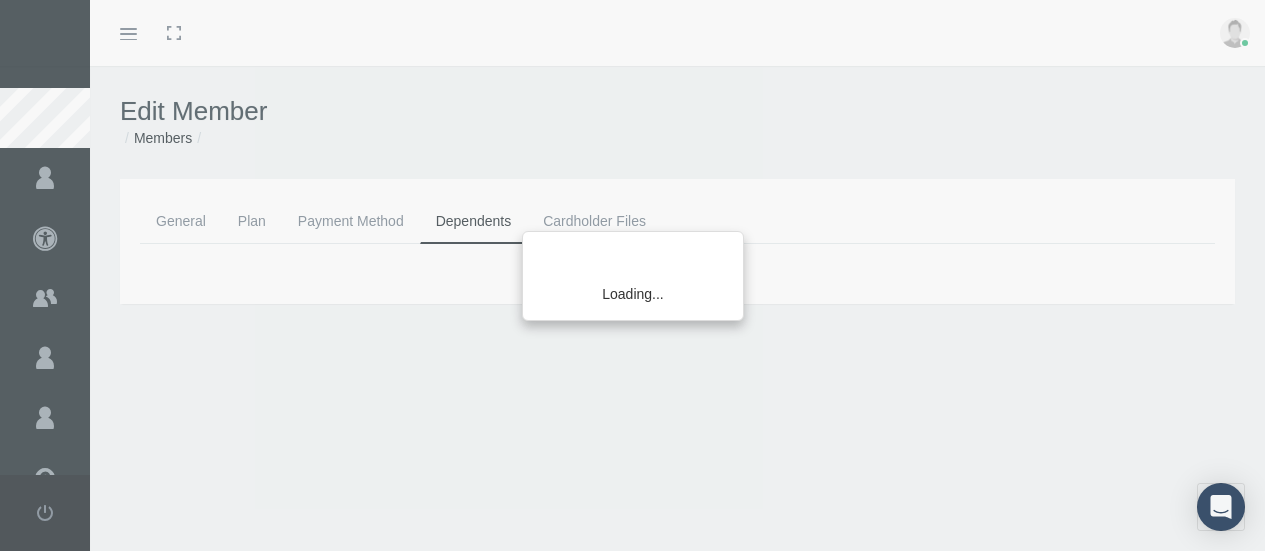 scroll, scrollTop: 0, scrollLeft: 0, axis: both 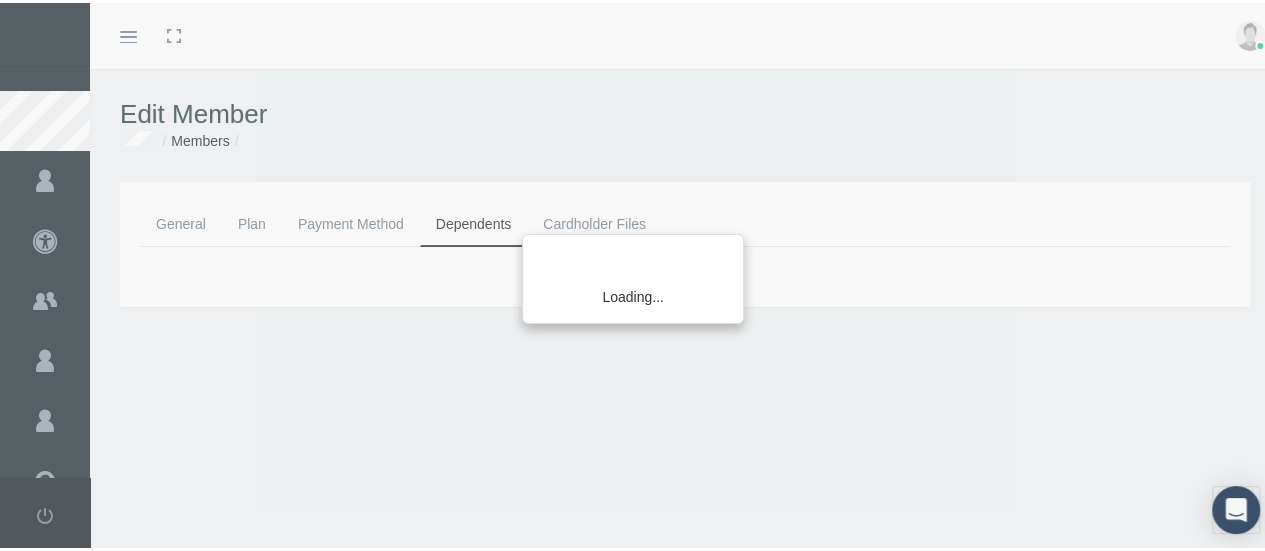 click on "Loading..." at bounding box center [632, 275] 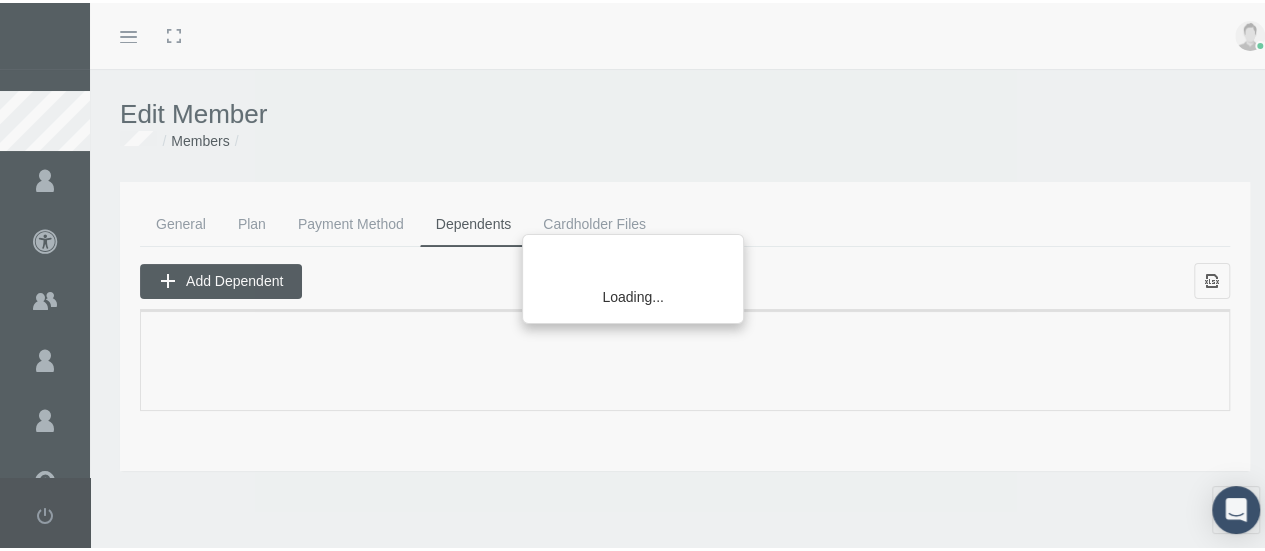 drag, startPoint x: 498, startPoint y: 279, endPoint x: 488, endPoint y: 259, distance: 22.36068 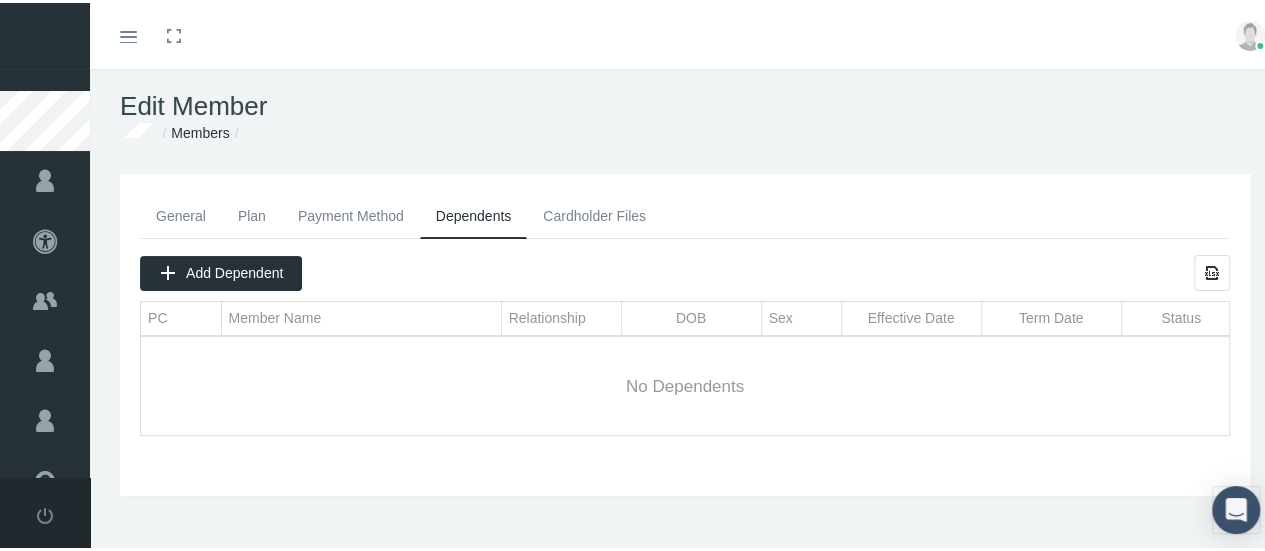 scroll, scrollTop: 0, scrollLeft: 0, axis: both 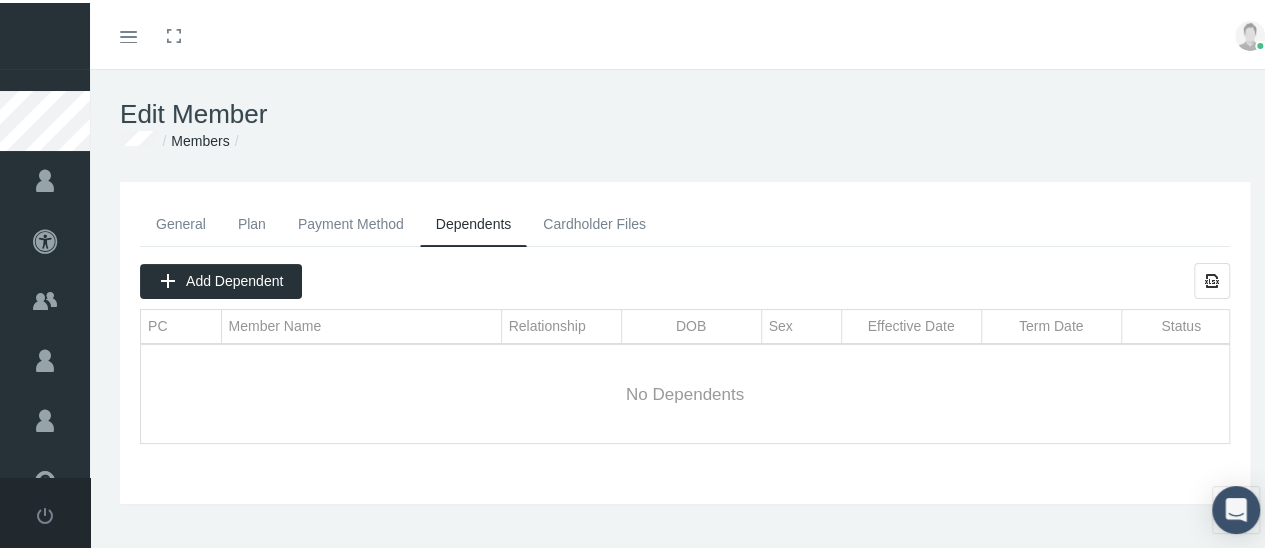 click on "Cardholder Files" at bounding box center [594, 221] 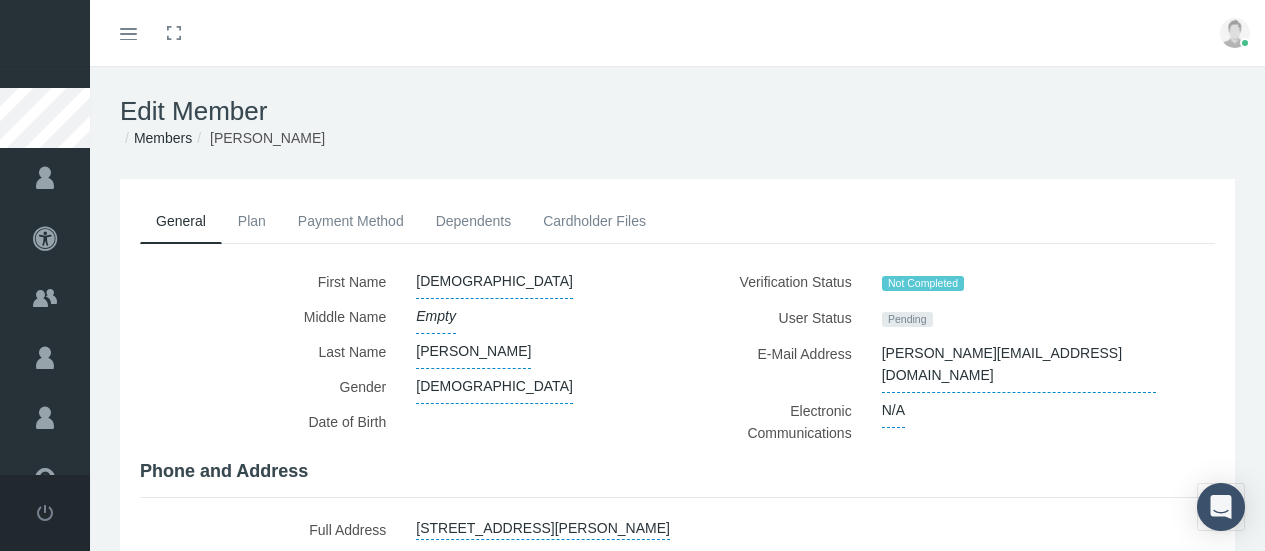 scroll, scrollTop: 0, scrollLeft: 0, axis: both 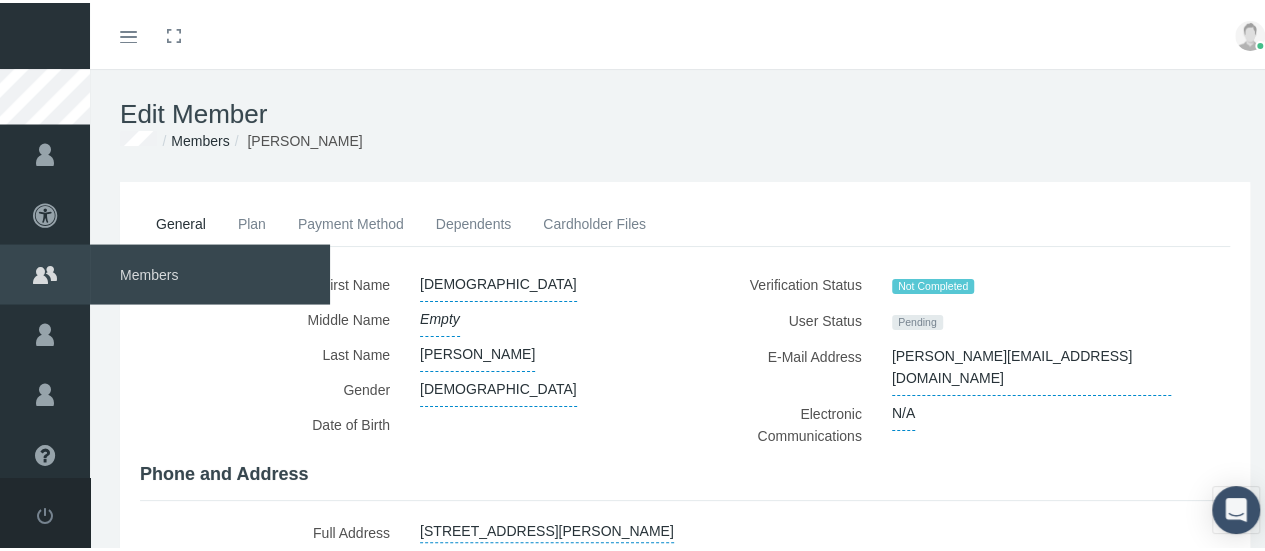 click on "Members" at bounding box center [210, 271] 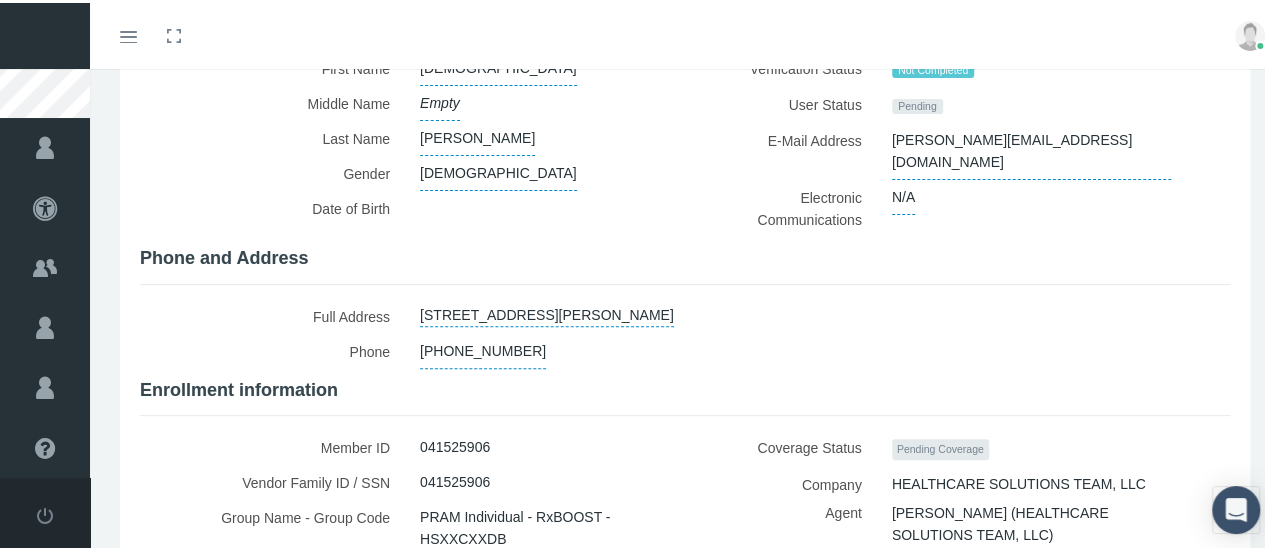 scroll, scrollTop: 0, scrollLeft: 0, axis: both 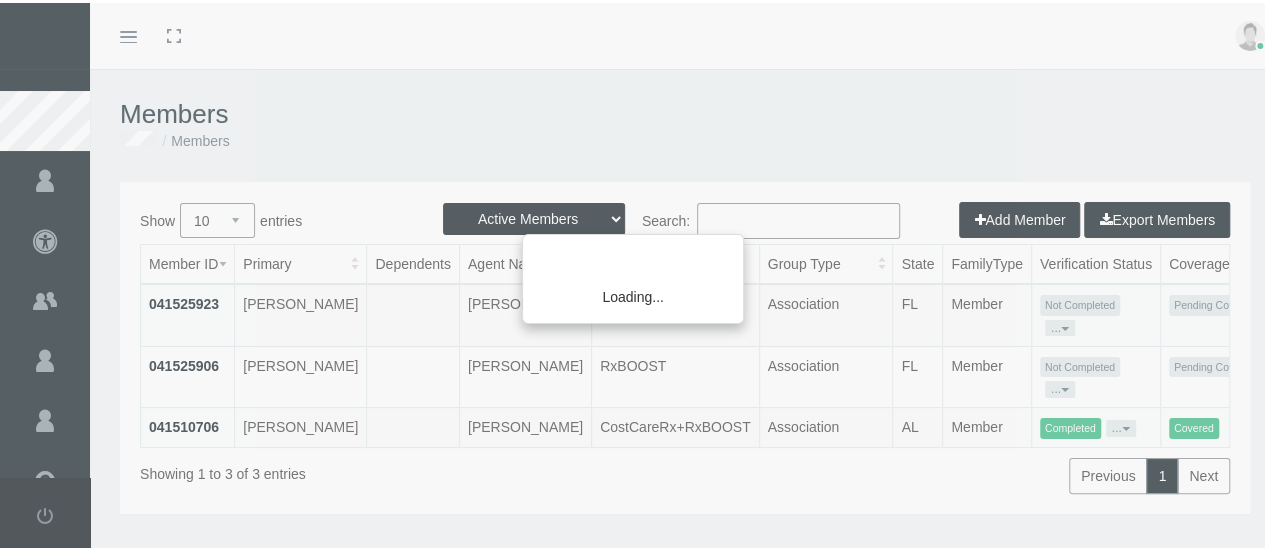 click on "Loading..." at bounding box center [632, 275] 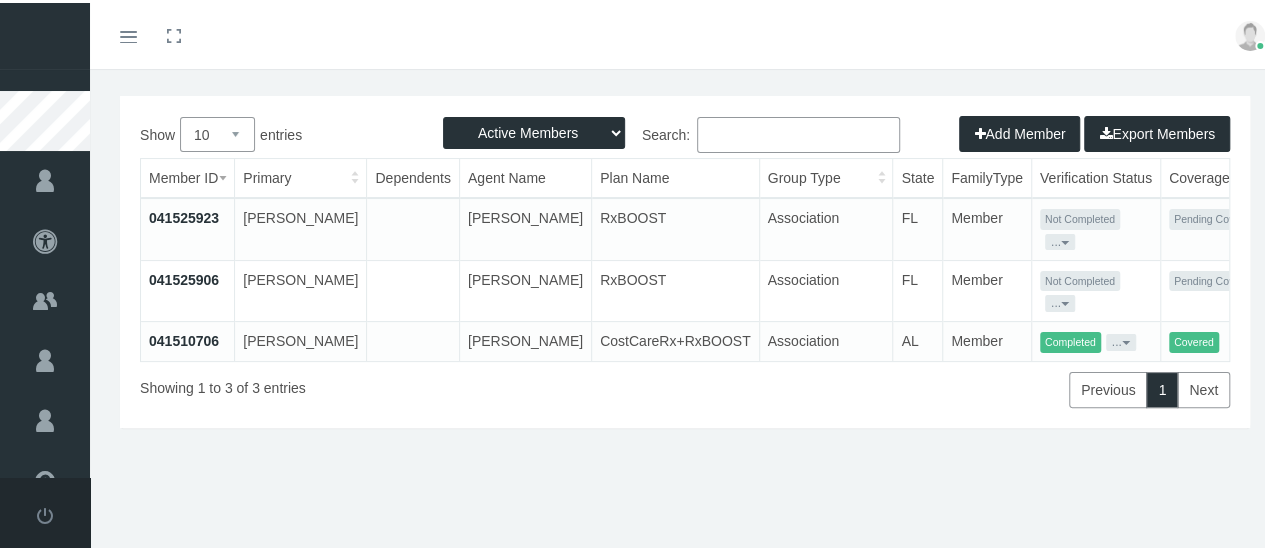 scroll, scrollTop: 150, scrollLeft: 0, axis: vertical 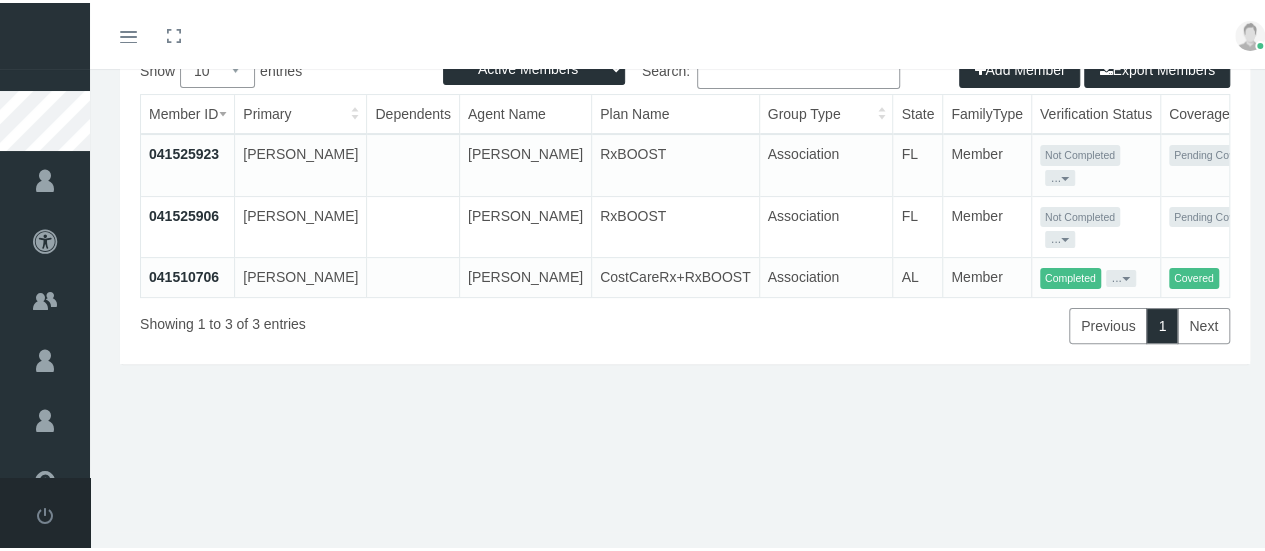 click on "..." at bounding box center (1060, 236) 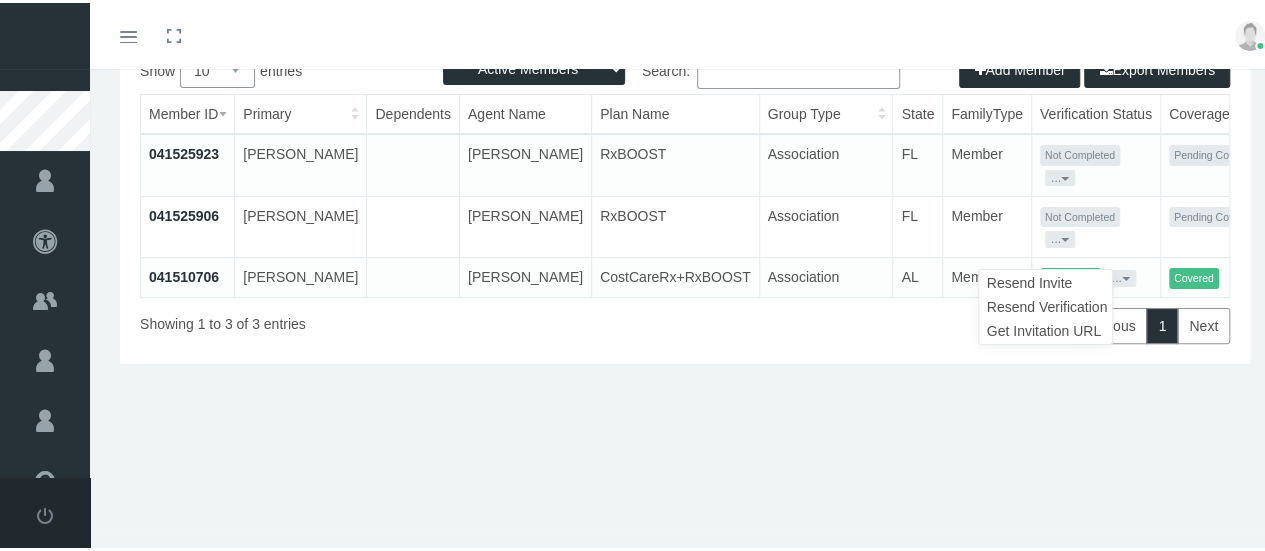 click on "Get Invitation URL" at bounding box center [1045, 328] 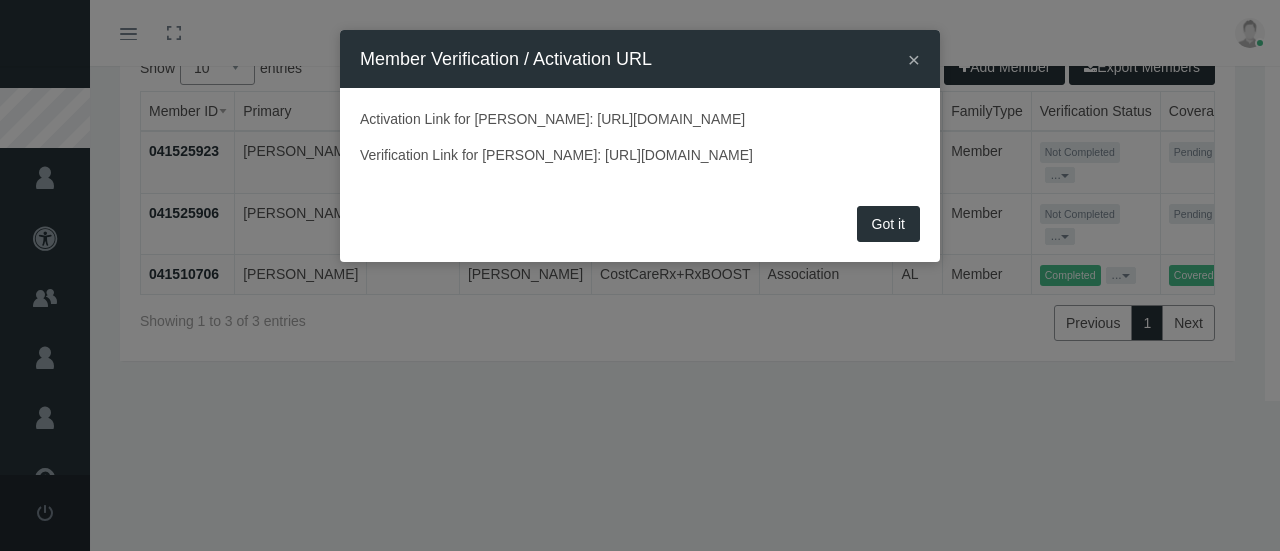 click on "×" at bounding box center (914, 59) 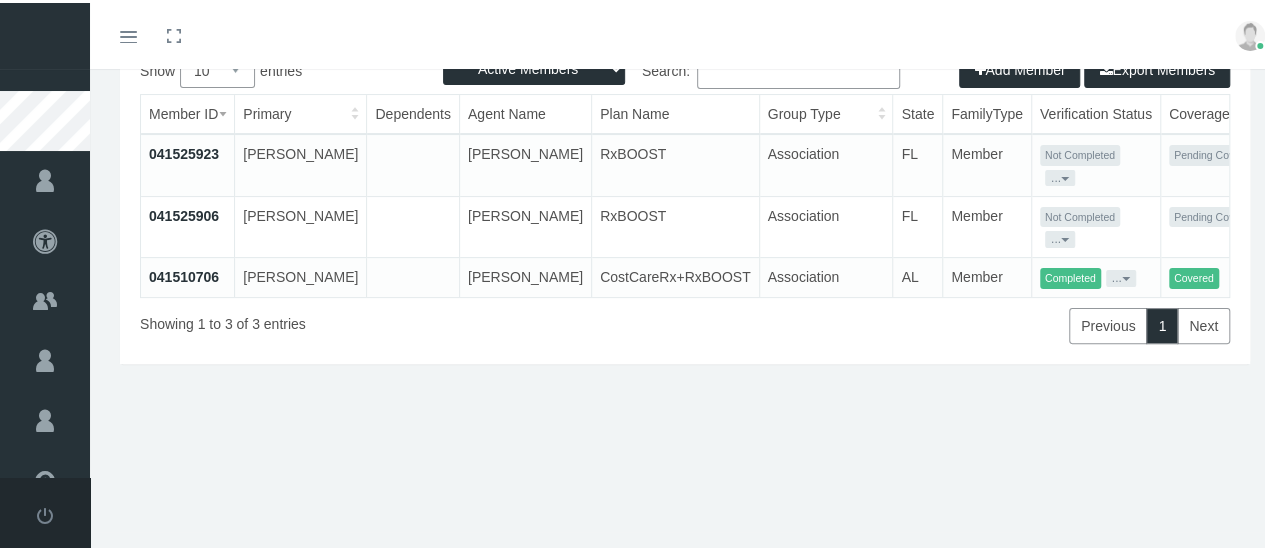click on "..." at bounding box center (1060, 175) 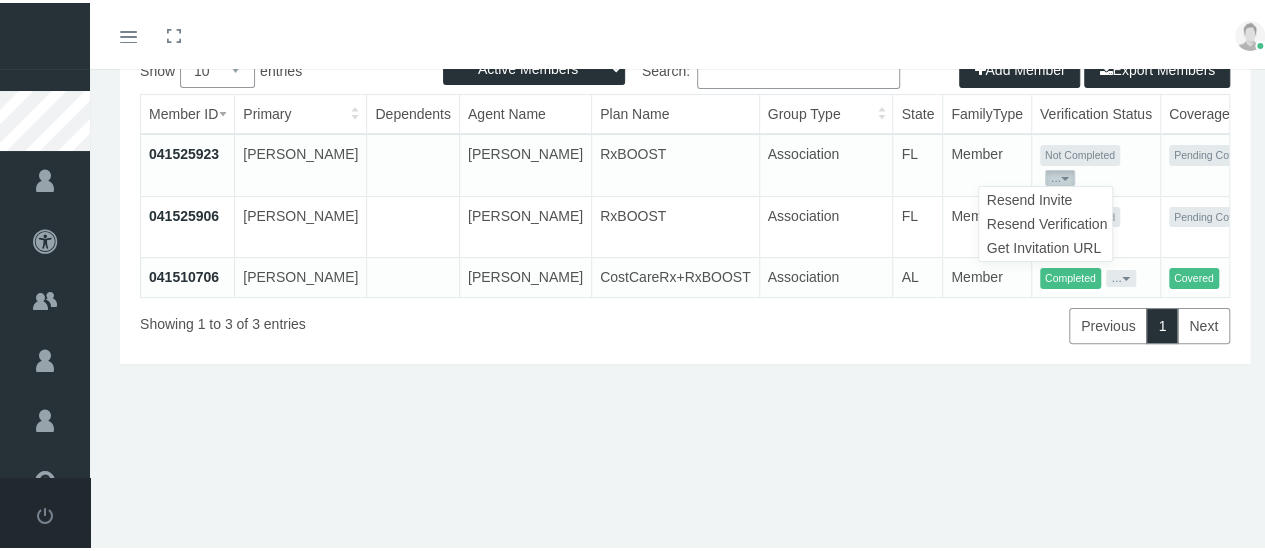 click on "Get Invitation URL" at bounding box center [1045, 245] 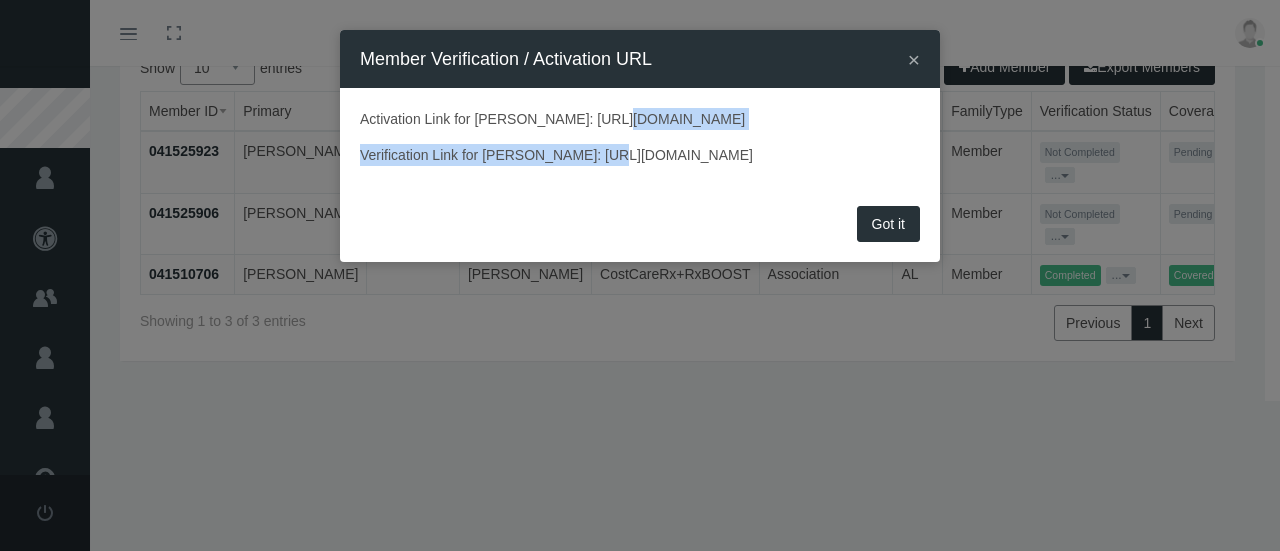 drag, startPoint x: 364, startPoint y: 145, endPoint x: 862, endPoint y: 154, distance: 498.08133 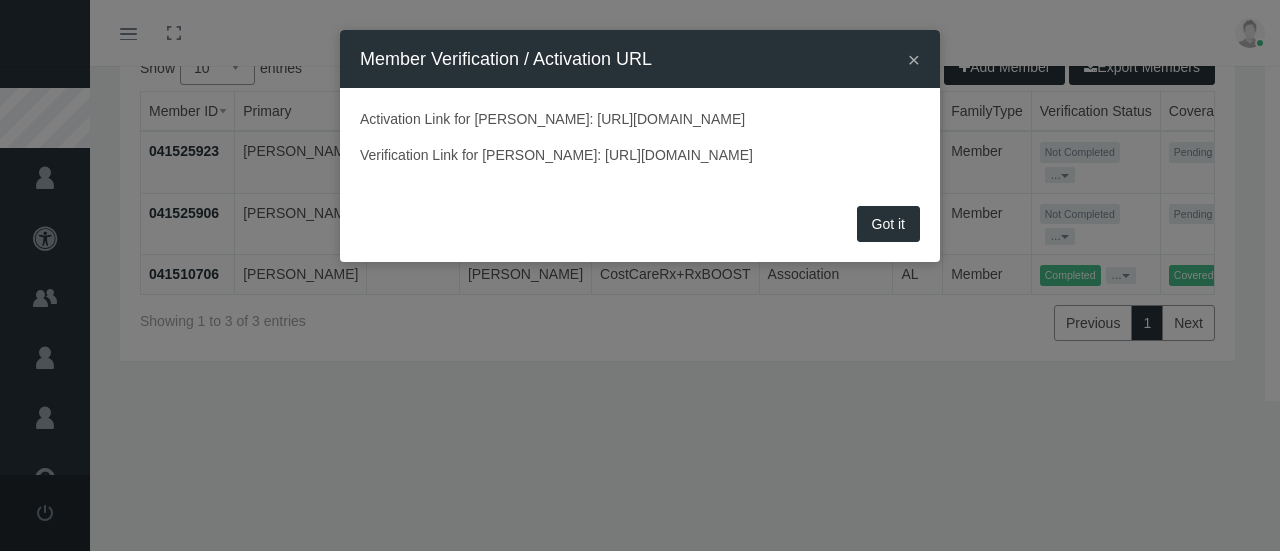 click on "Activation Link for ERASMO CICCOLELLA: https://prod.pram.com/processuser/ed0571453b42413cbd0ae86588eb0952
Verification Link for ERASMO CICCOLELLA: https://prod.pram.com/memberverificationprocess/ed0571453b42413cbd0ae86588eb0952" at bounding box center [640, 144] 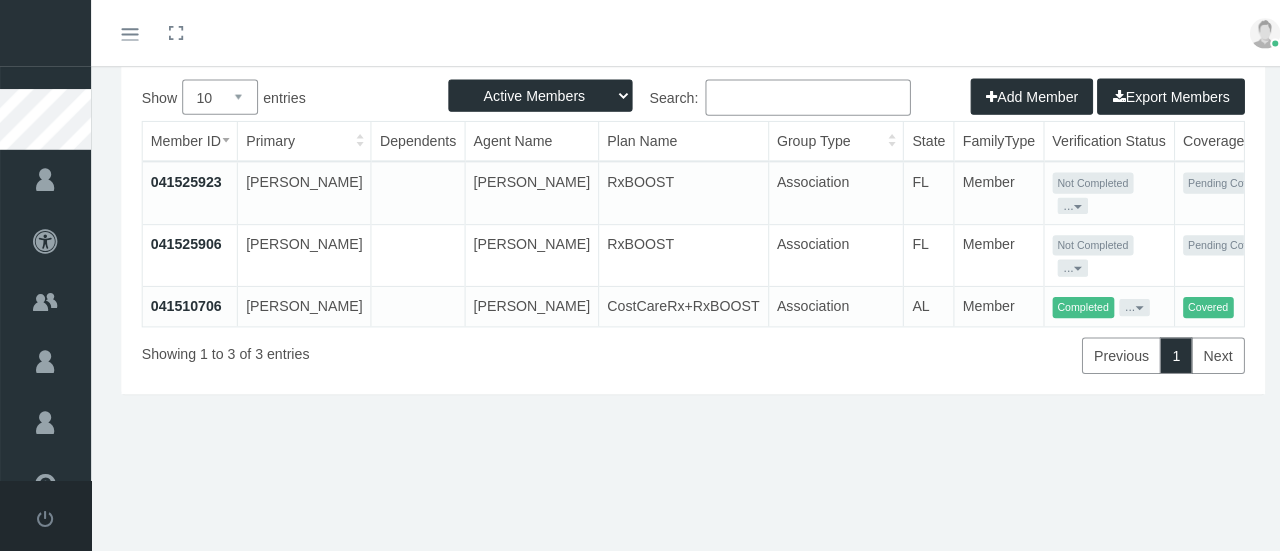 scroll, scrollTop: 150, scrollLeft: 0, axis: vertical 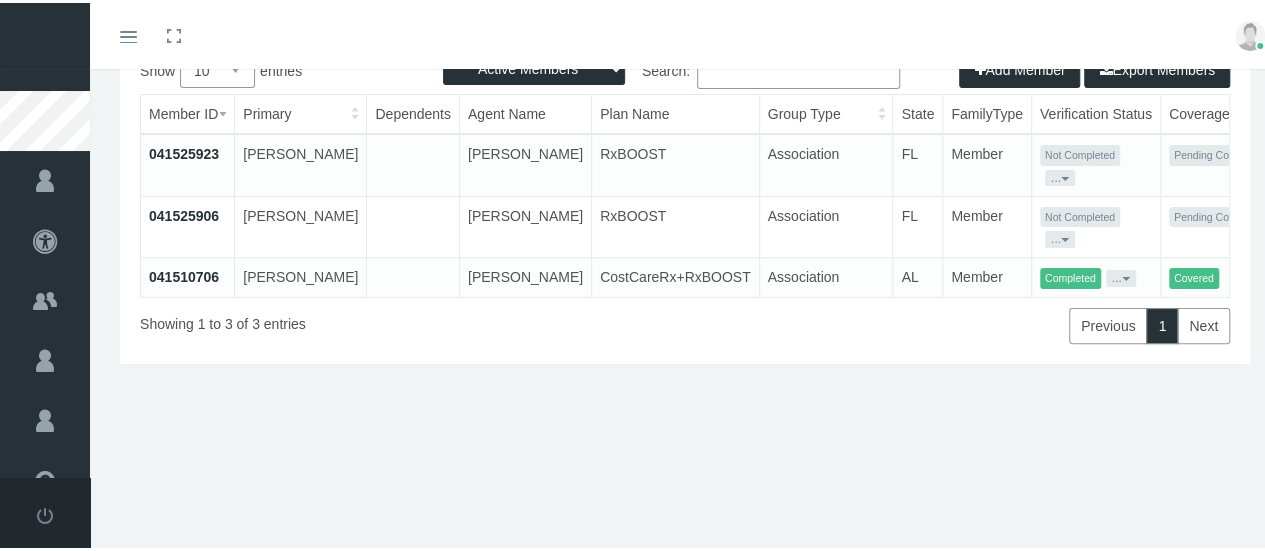 click on "..." at bounding box center (1060, 175) 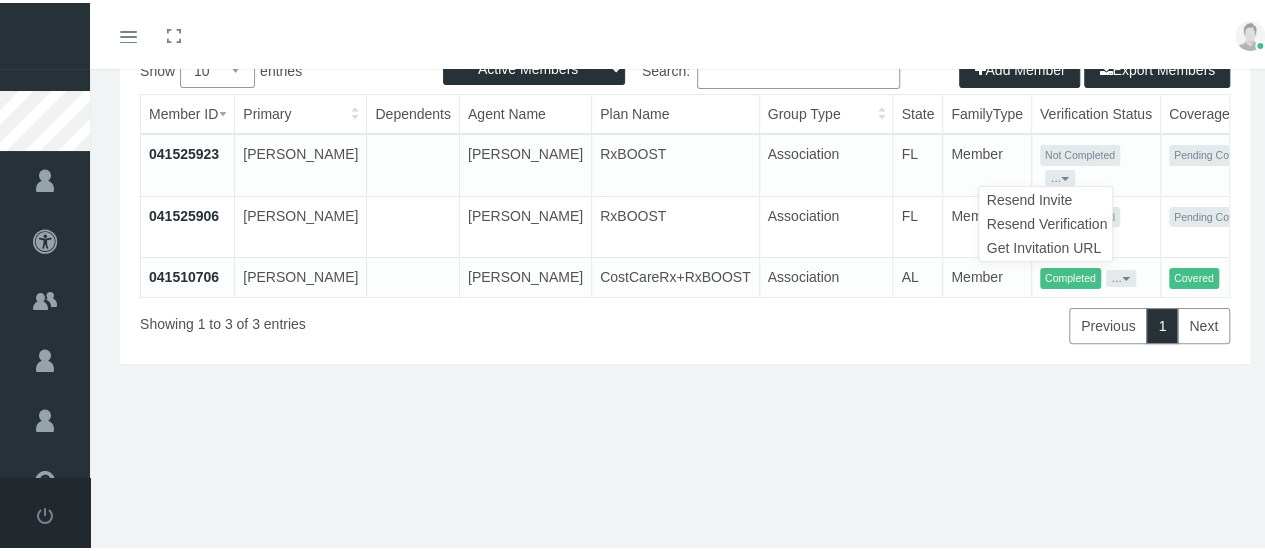 click on "Get Invitation URL" at bounding box center (1045, 245) 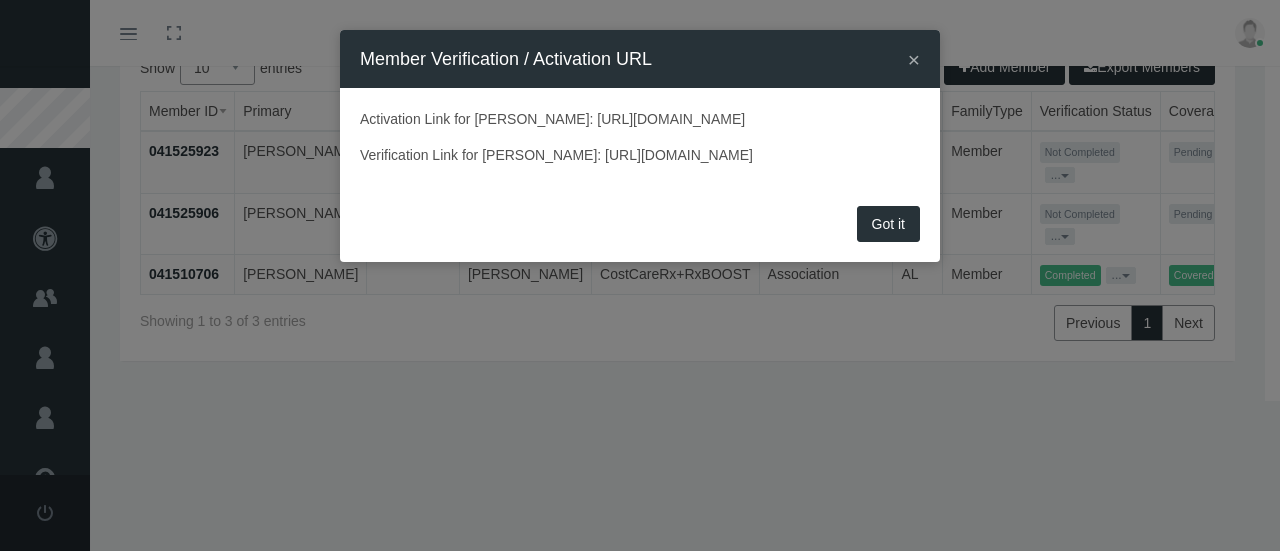 click on "Verification Link for ERASMO CICCOLELLA: https://prod.pram.com/memberverificationprocess/ed0571453b42413cbd0ae86588eb0952" at bounding box center [640, 155] 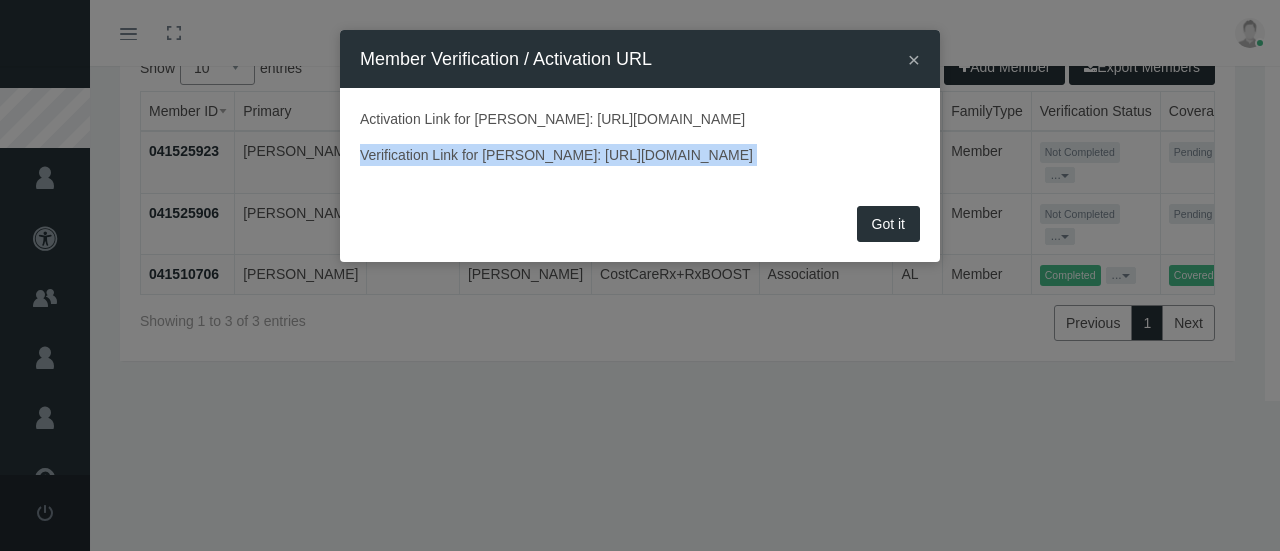 click on "Verification Link for ERASMO CICCOLELLA: https://prod.pram.com/memberverificationprocess/ed0571453b42413cbd0ae86588eb0952" at bounding box center [640, 155] 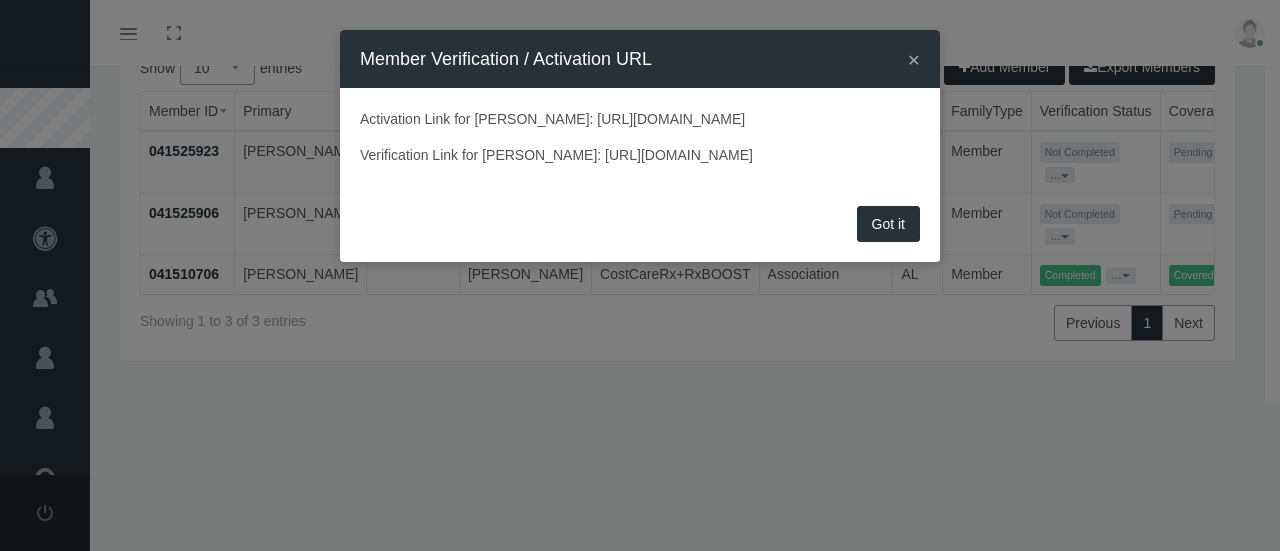 drag, startPoint x: 360, startPoint y: 198, endPoint x: 929, endPoint y: 210, distance: 569.1265 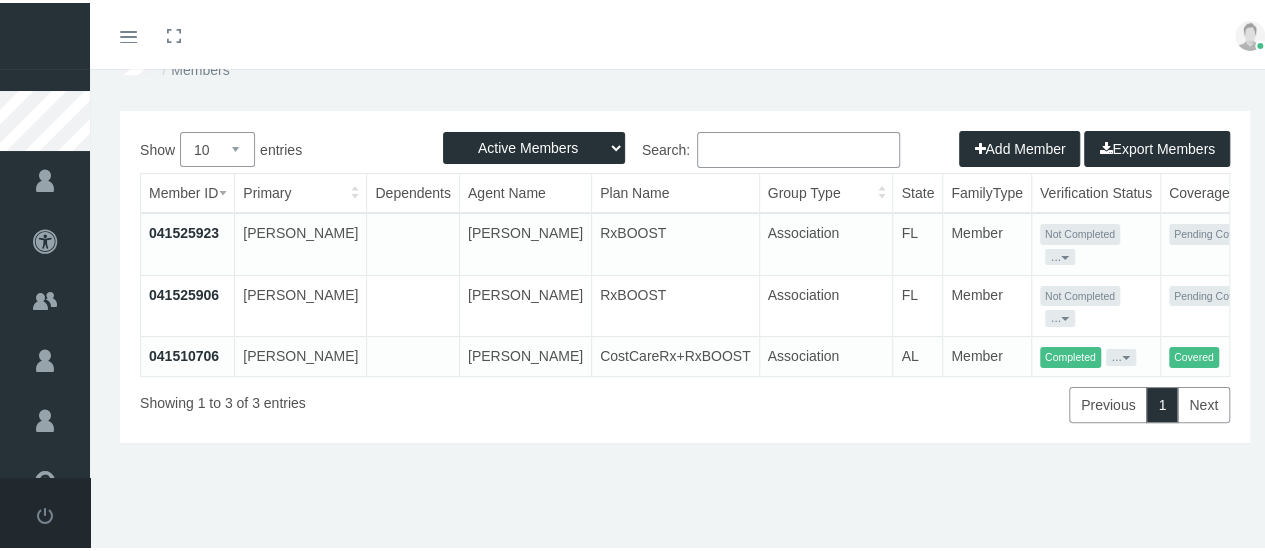 scroll, scrollTop: 150, scrollLeft: 0, axis: vertical 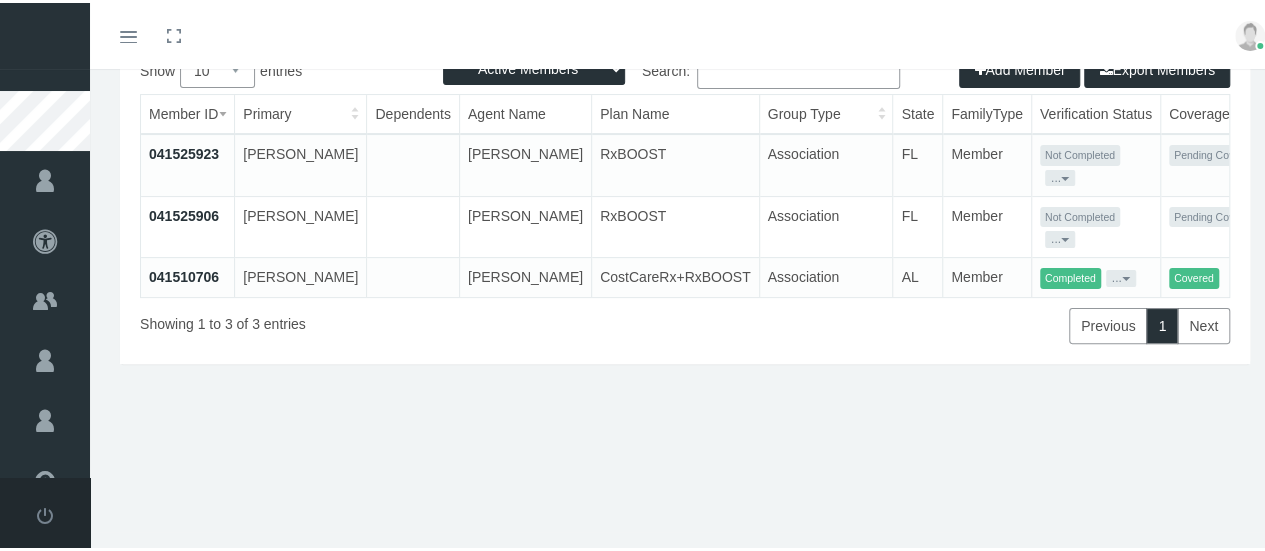 click on "..." at bounding box center [1060, 236] 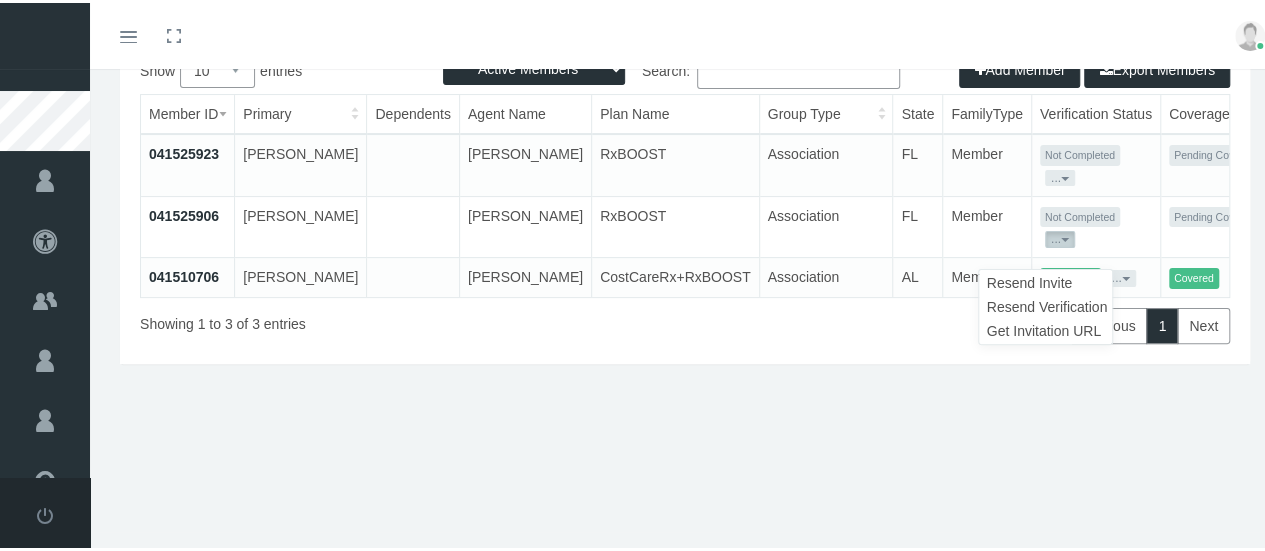 click on "Not Completed ..." at bounding box center [1095, 162] 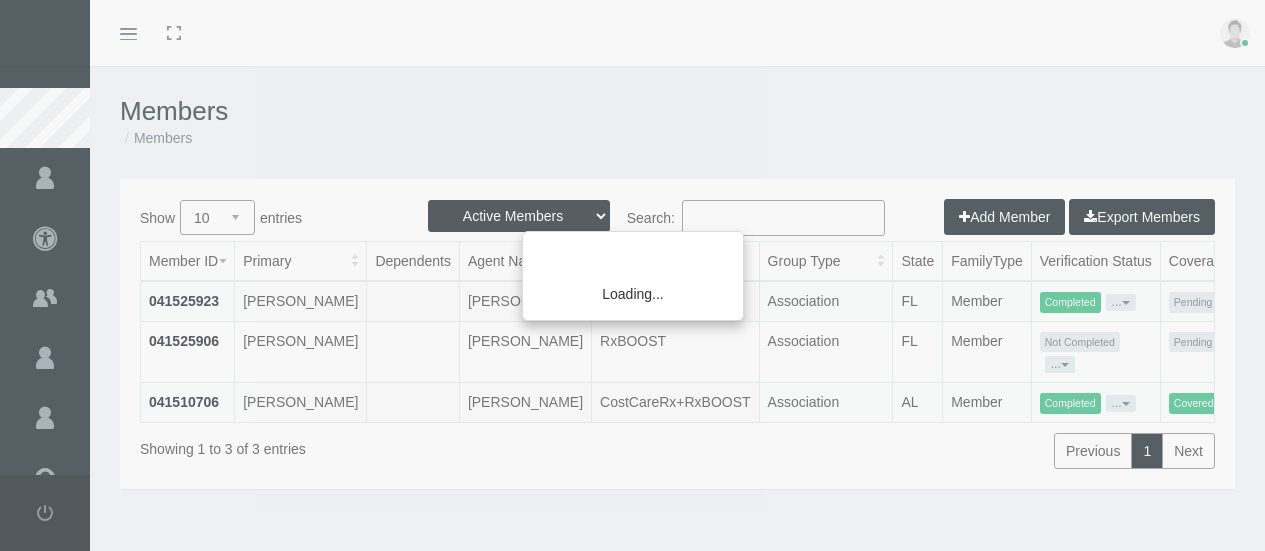 scroll, scrollTop: 150, scrollLeft: 0, axis: vertical 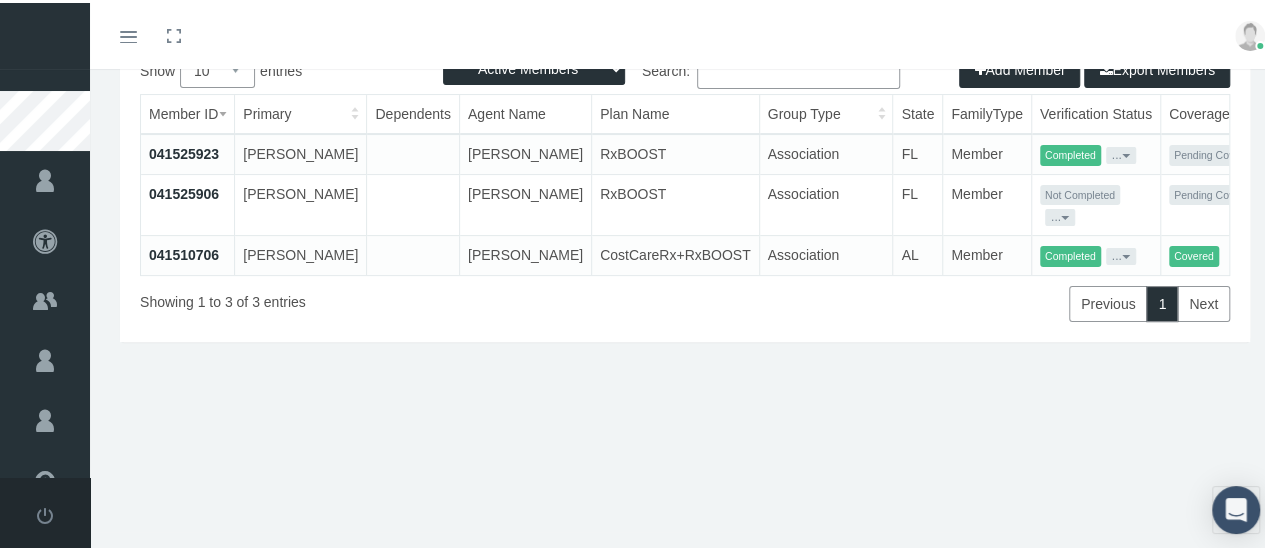 click on "..." at bounding box center (1121, 152) 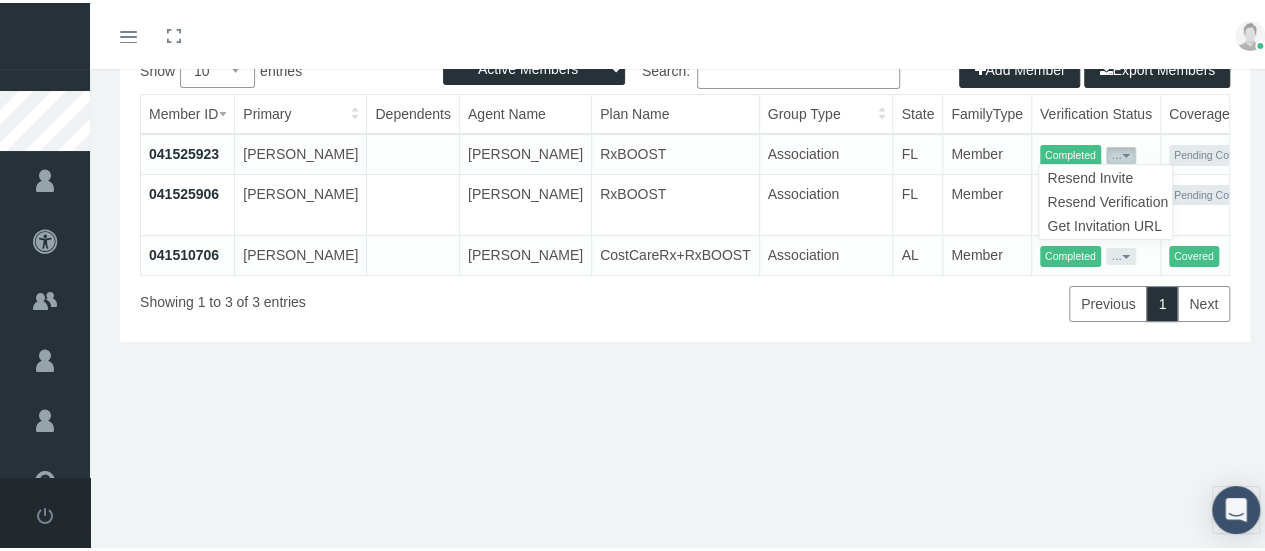 click on "Completed ..." at bounding box center (1095, 151) 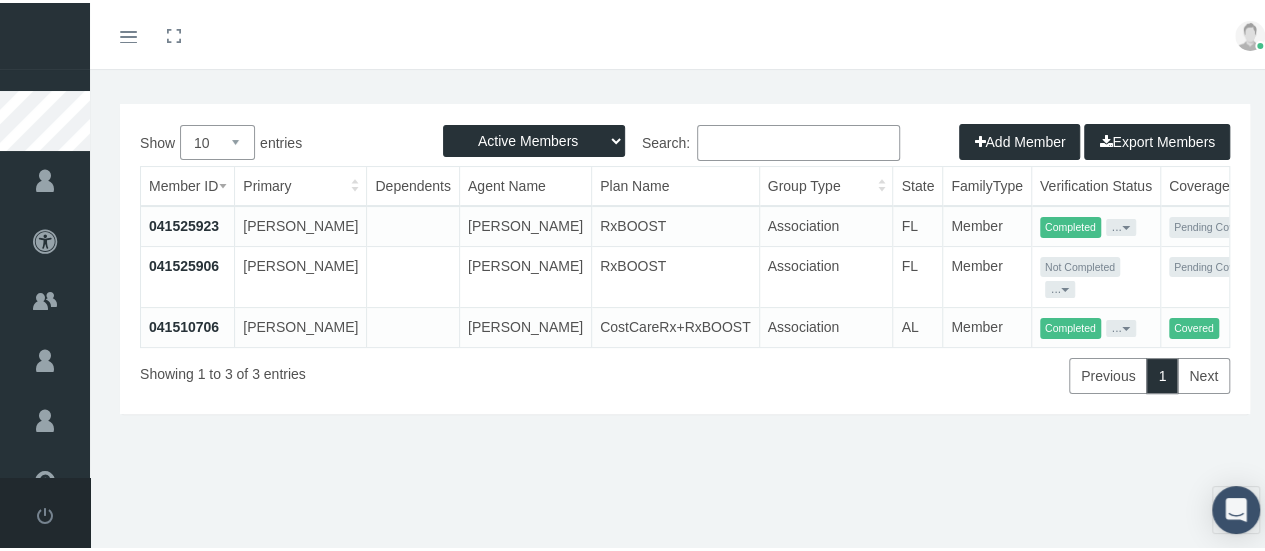 scroll, scrollTop: 0, scrollLeft: 0, axis: both 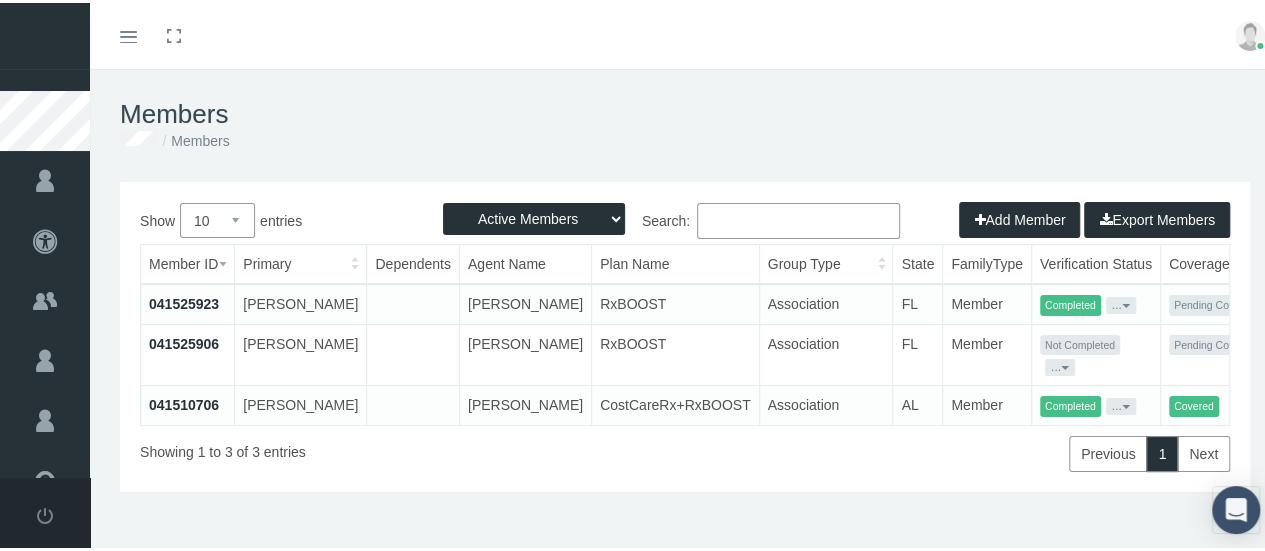 click on "Pending Coverage" at bounding box center [1217, 302] 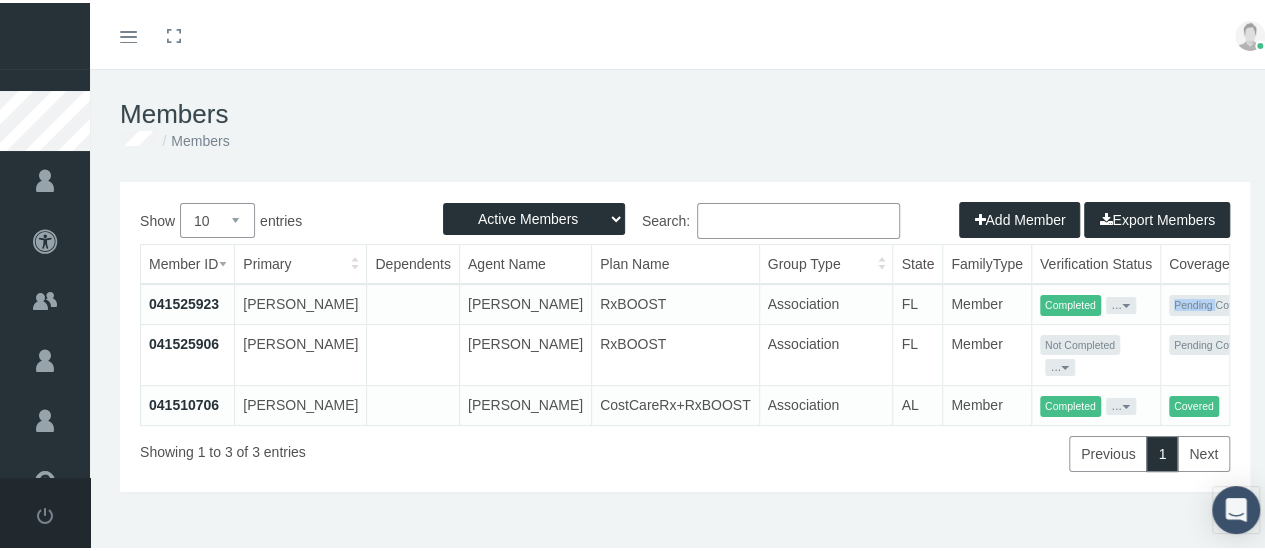 click on "Pending Coverage" at bounding box center (1217, 302) 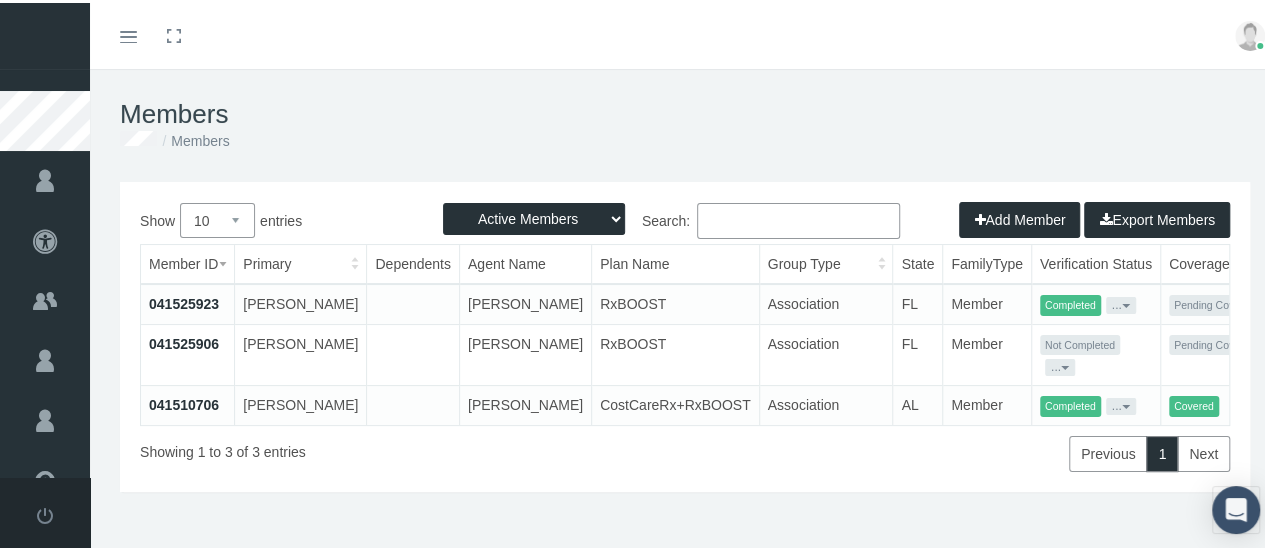 click on "Pending Coverage" at bounding box center [1217, 302] 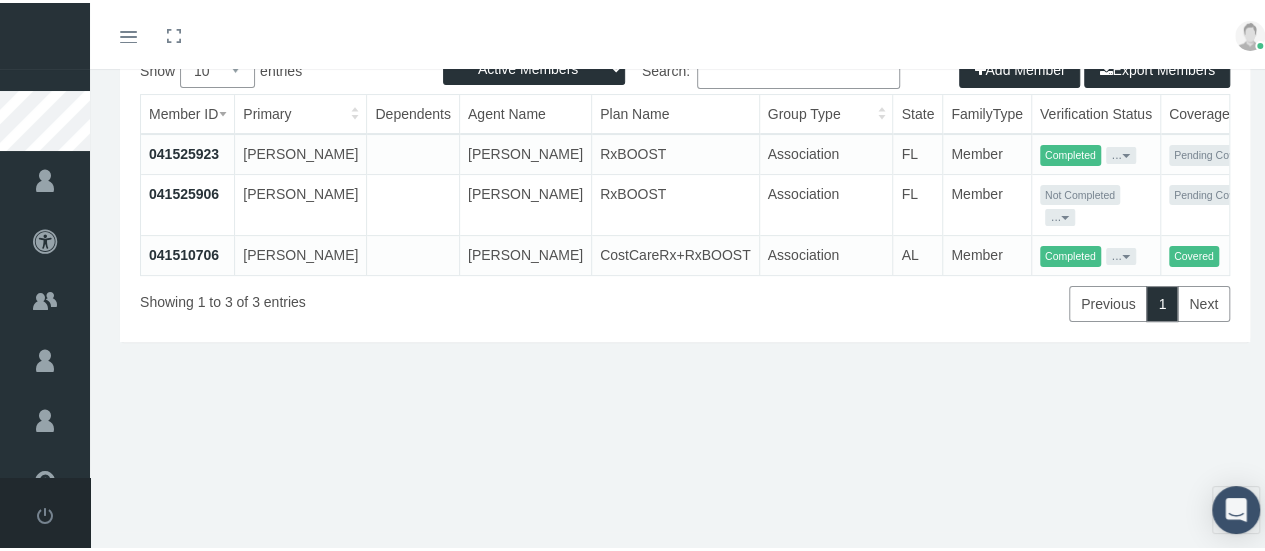 click on "..." at bounding box center (1121, 152) 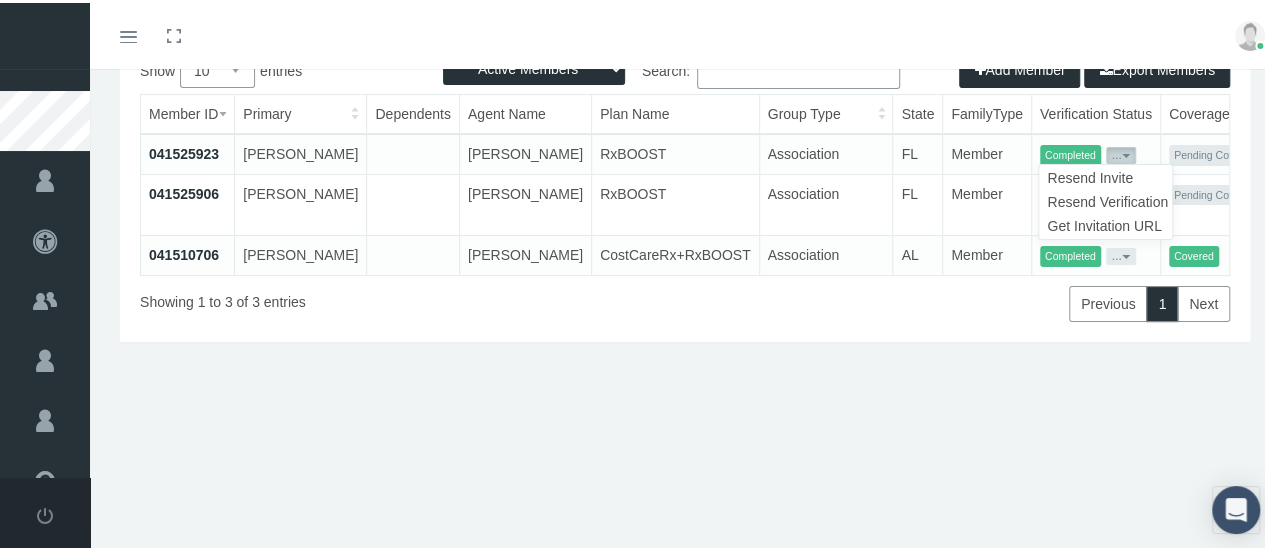 click on "..." at bounding box center (1121, 152) 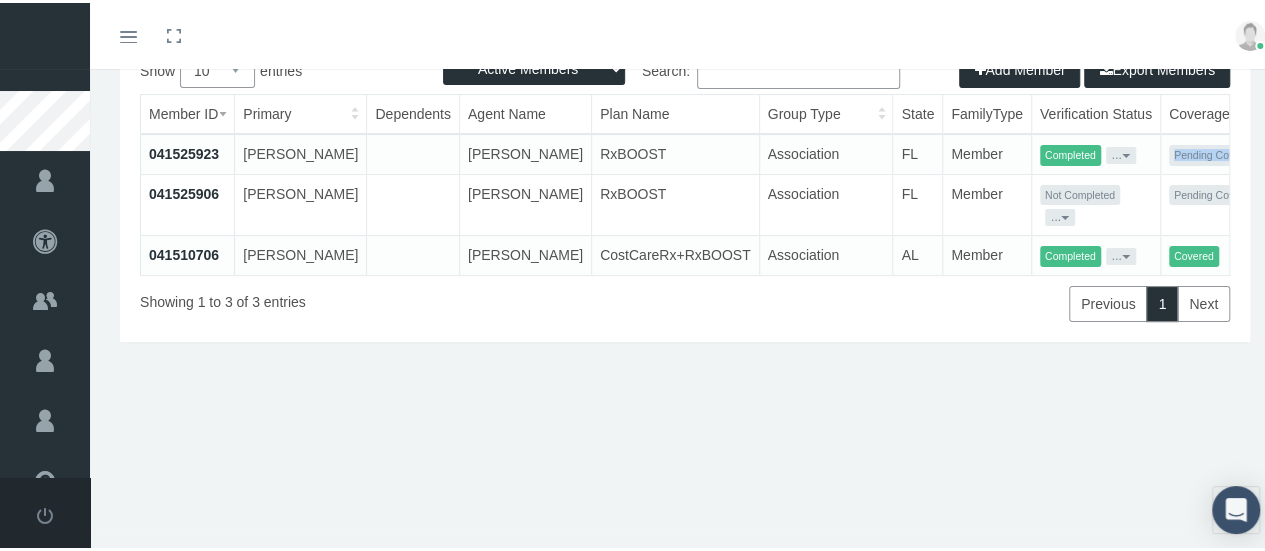 drag, startPoint x: 1108, startPoint y: 151, endPoint x: 1212, endPoint y: 159, distance: 104.307236 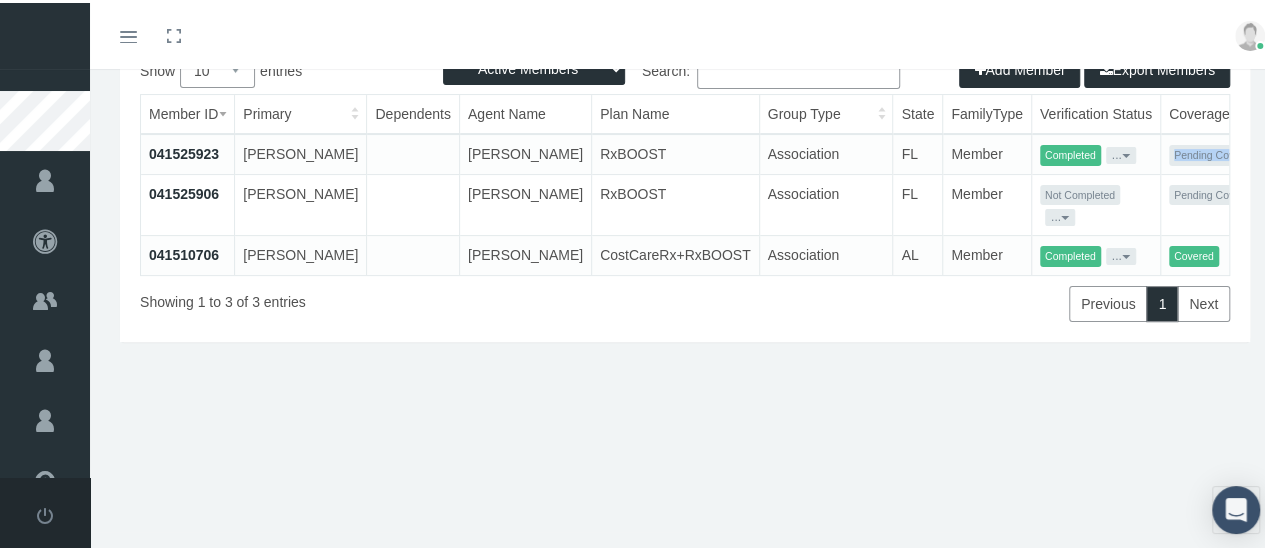 scroll, scrollTop: 0, scrollLeft: 2, axis: horizontal 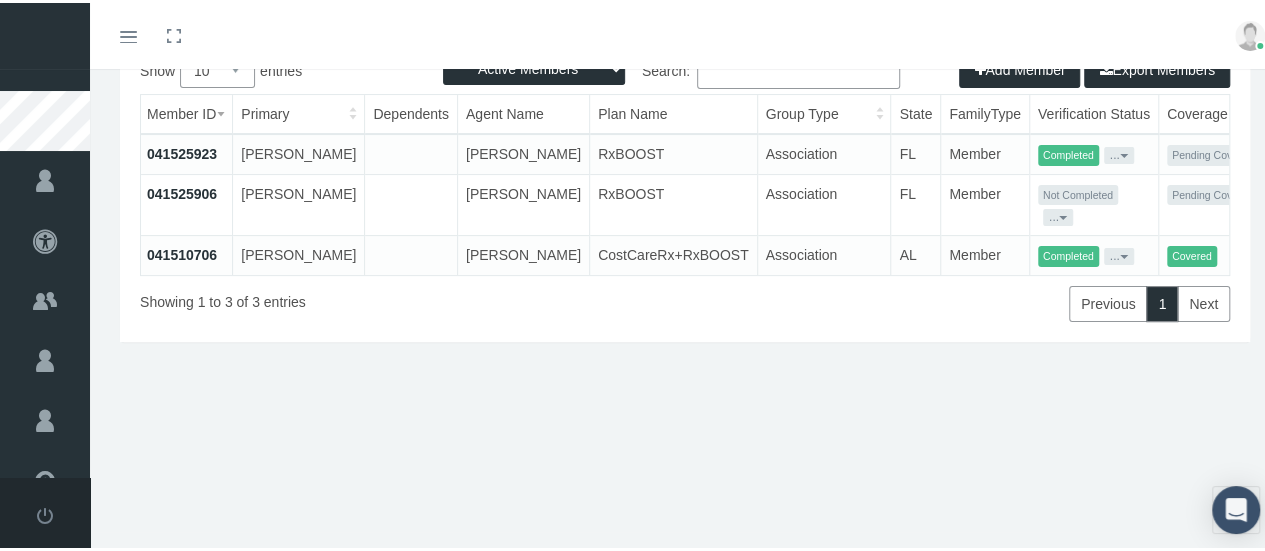 click on "Pending Coverage" at bounding box center (1218, 151) 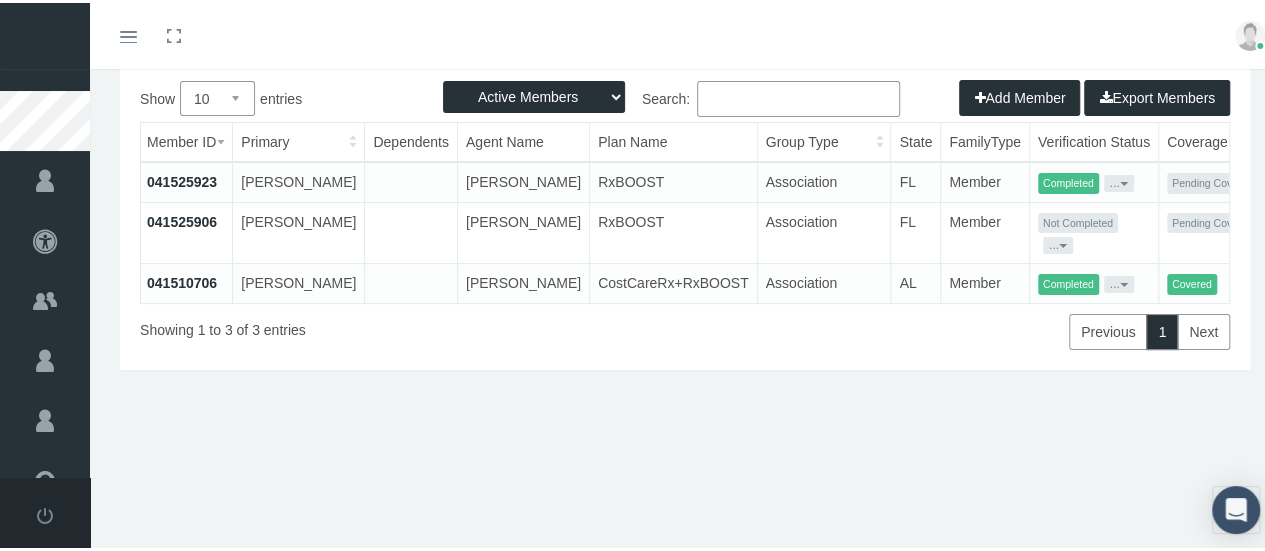 scroll, scrollTop: 0, scrollLeft: 0, axis: both 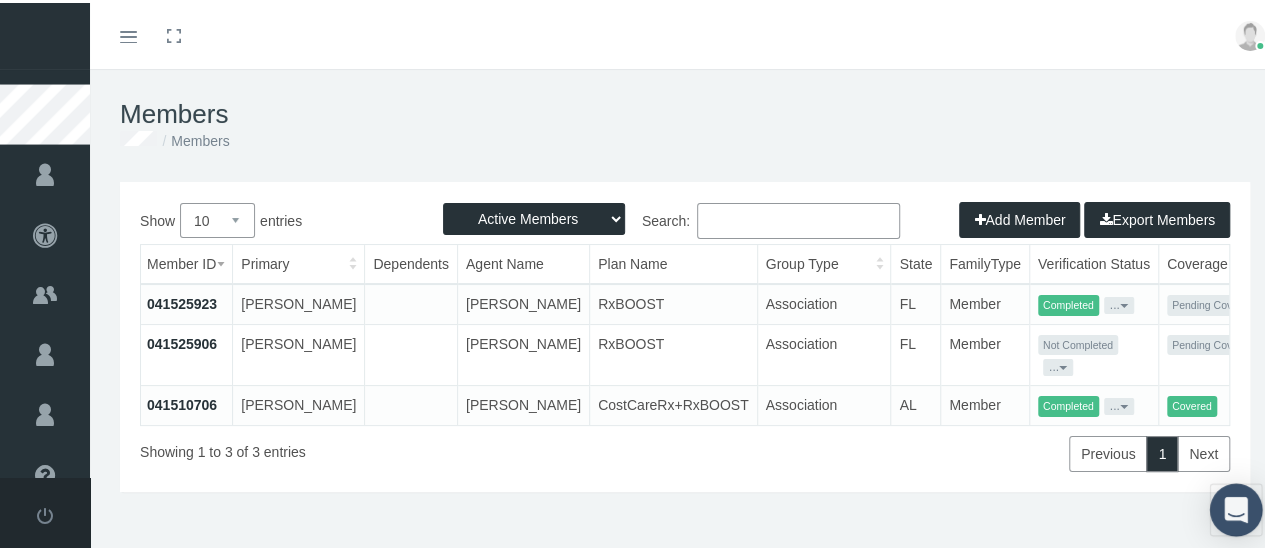 click 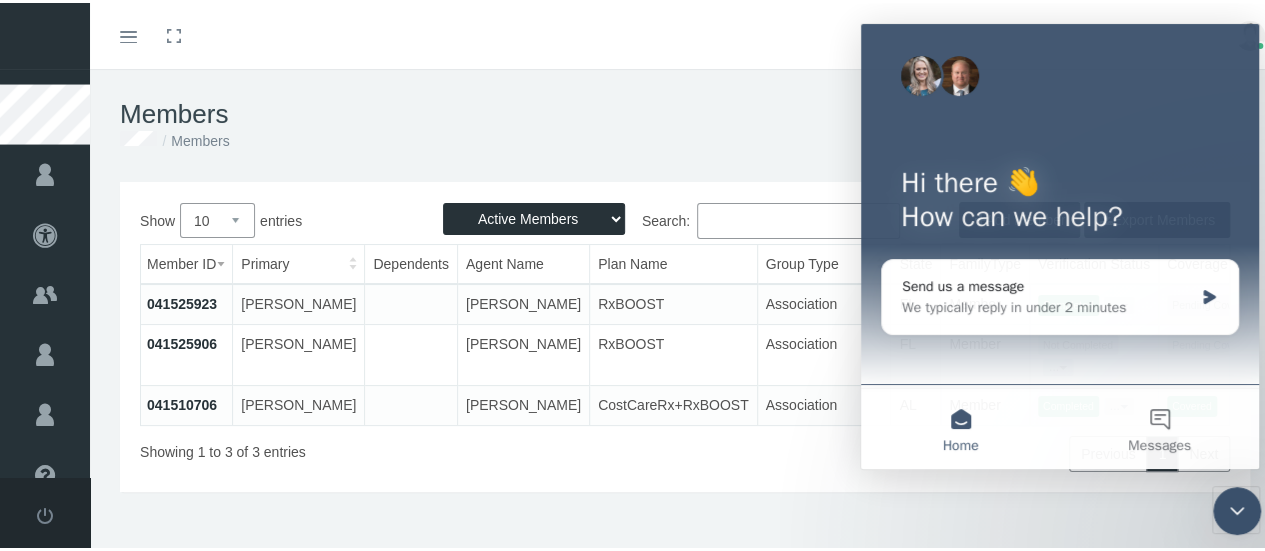 scroll, scrollTop: 0, scrollLeft: 0, axis: both 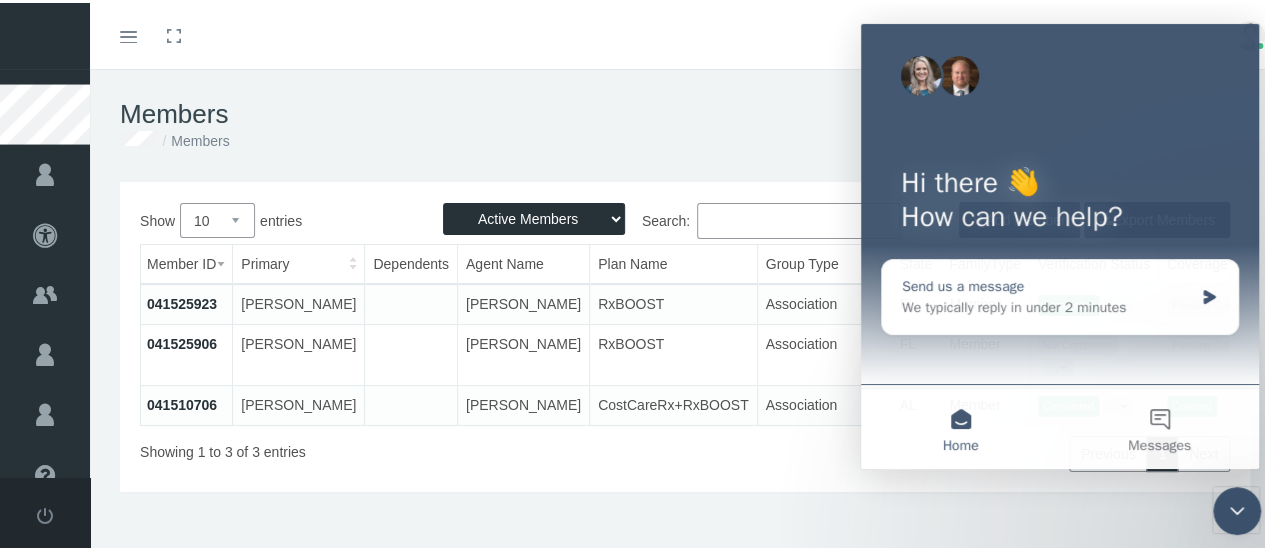 click on "Send us a message We typically reply in under 2 minutes" at bounding box center (1047, 297) 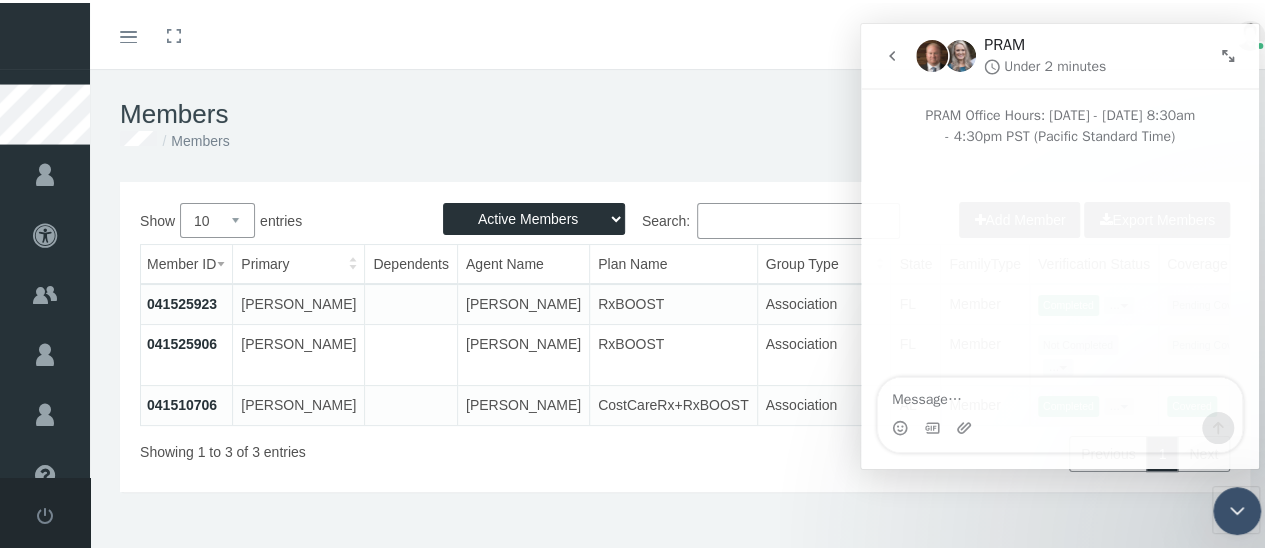 click at bounding box center (1060, 395) 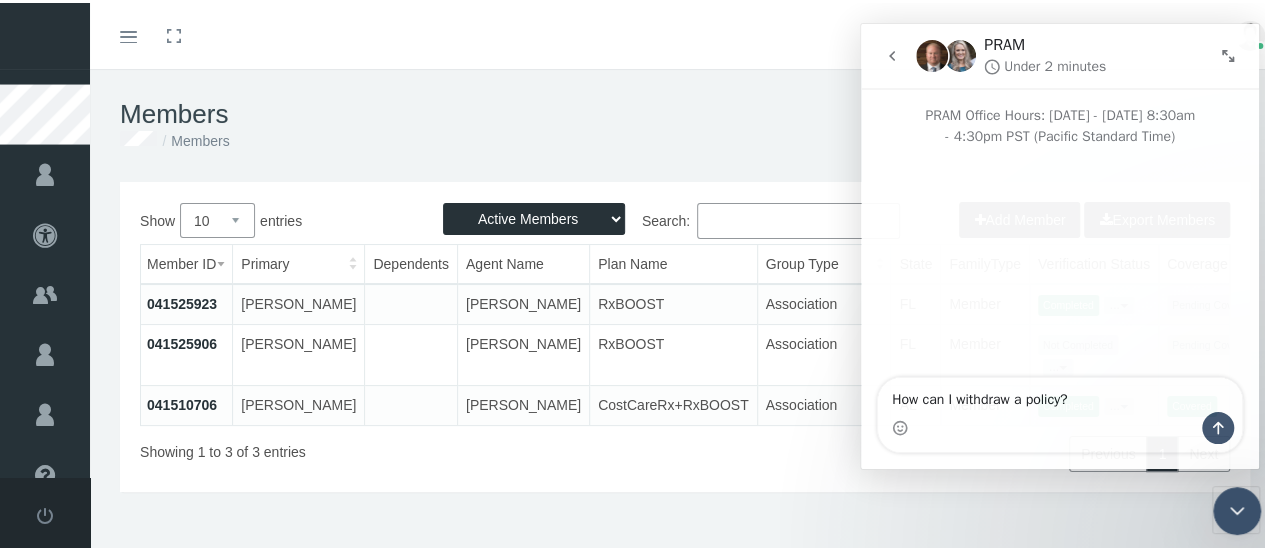 type on "How can I withdraw a policy?" 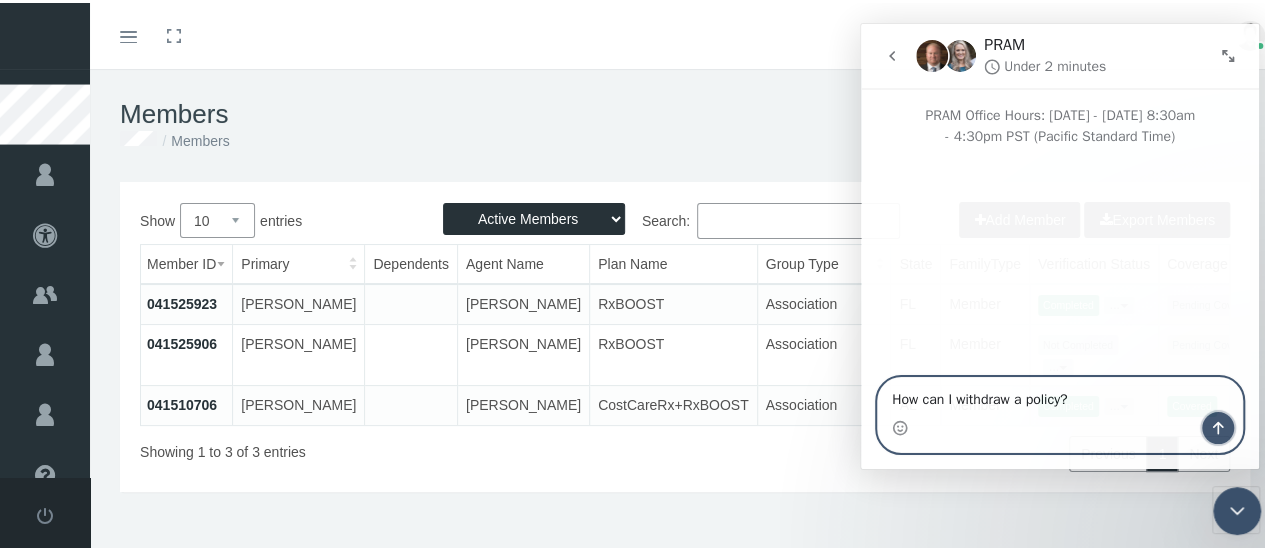 click at bounding box center (1218, 428) 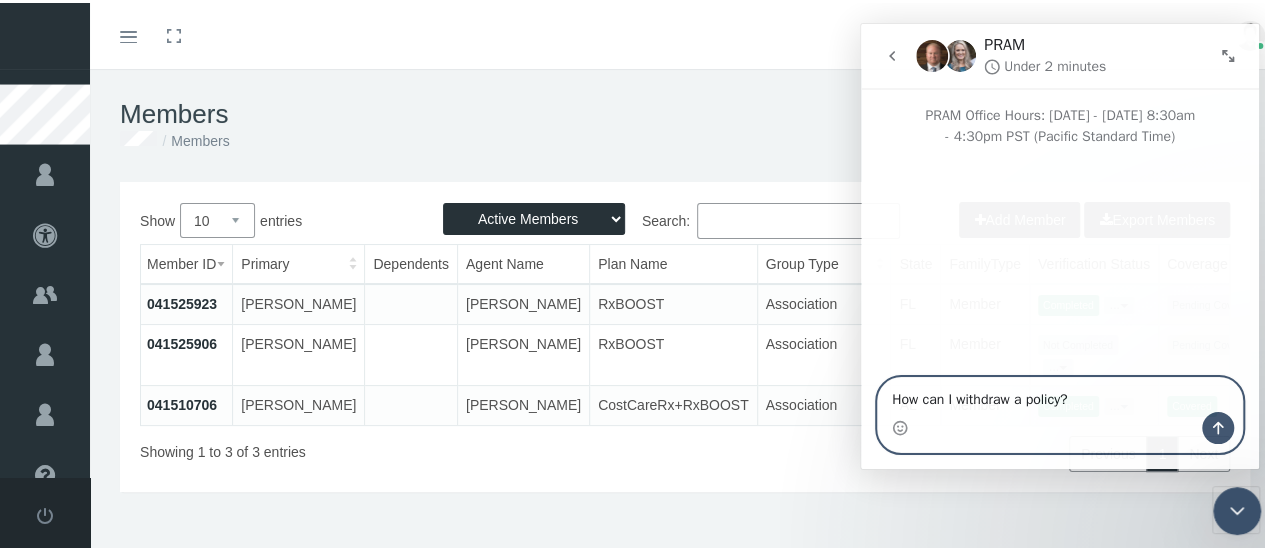 type 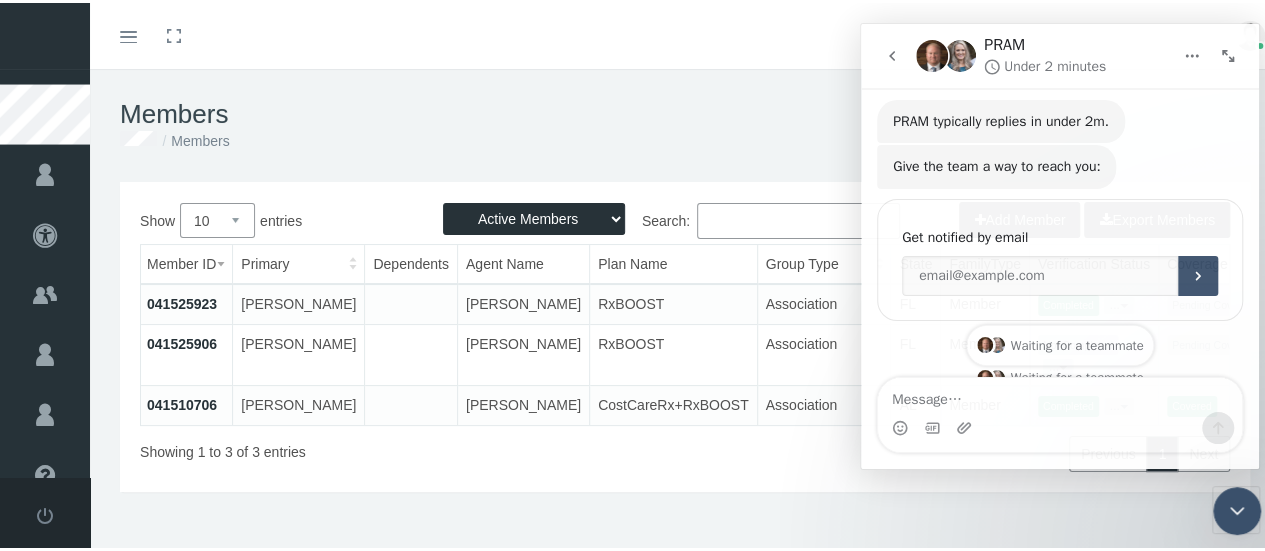 scroll, scrollTop: 157, scrollLeft: 0, axis: vertical 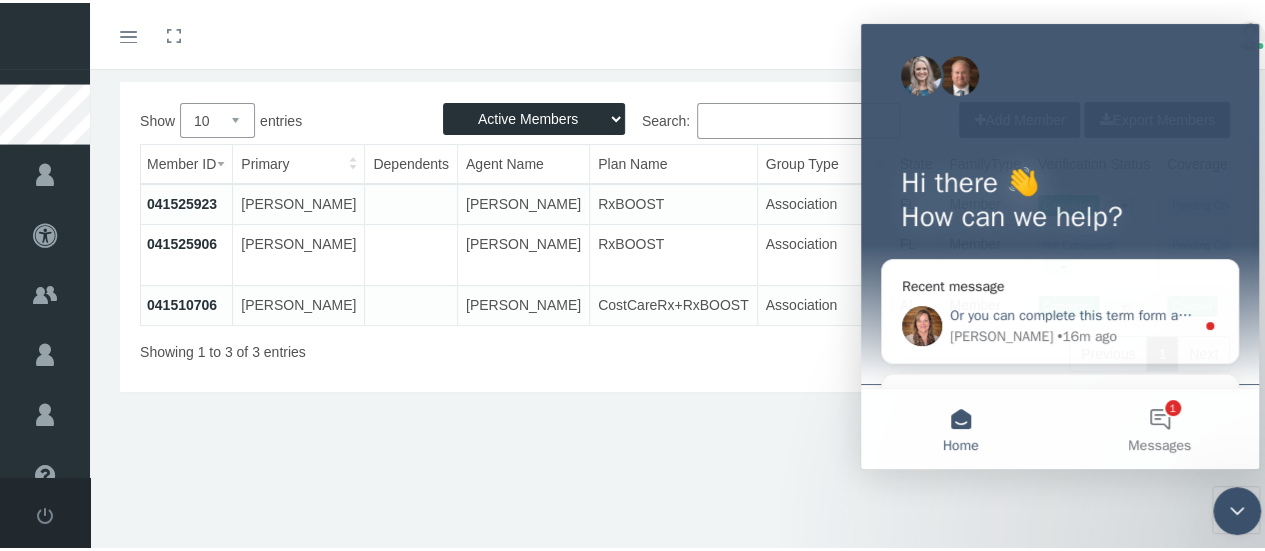 click on "Or you can complete this term form and return it to us at [EMAIL_ADDRESS][DOMAIN_NAME]" at bounding box center [1233, 315] 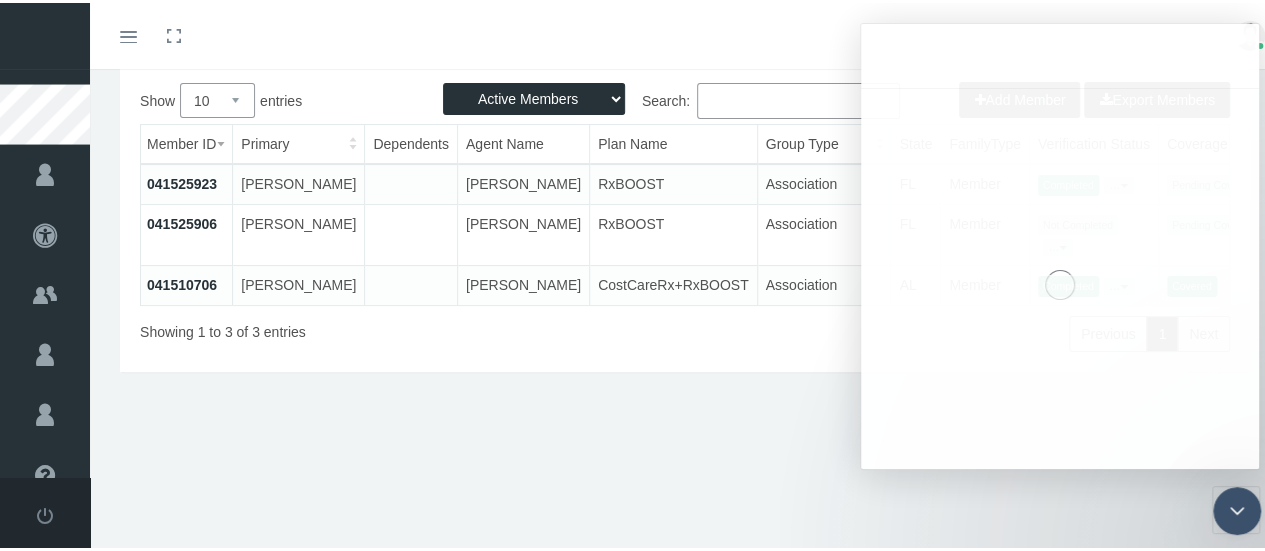scroll, scrollTop: 0, scrollLeft: 0, axis: both 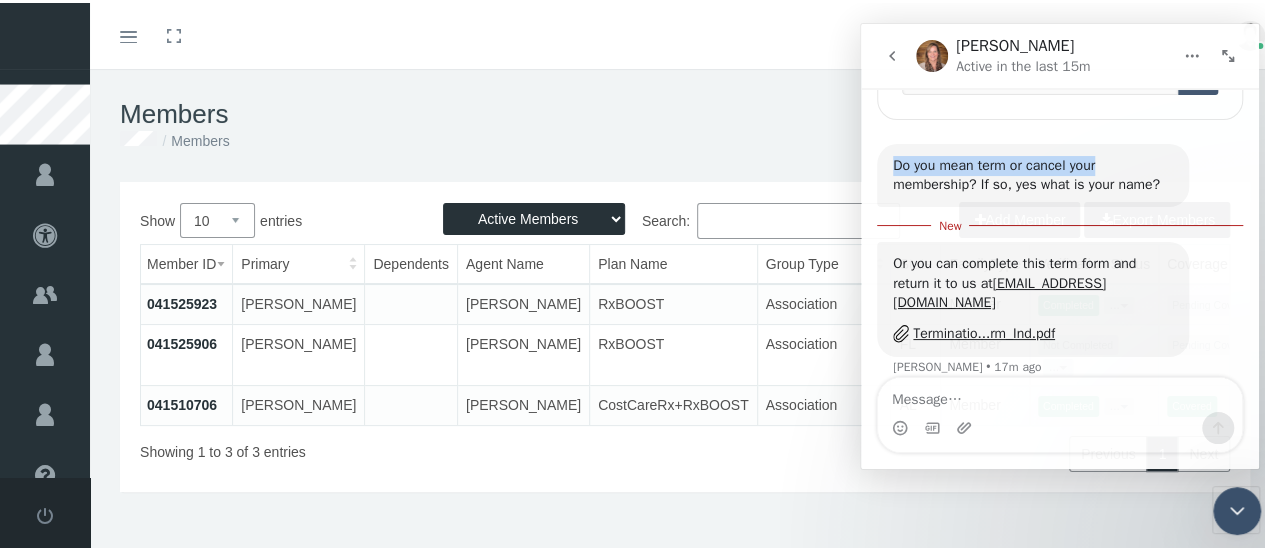 drag, startPoint x: 890, startPoint y: 159, endPoint x: 1104, endPoint y: 170, distance: 214.28252 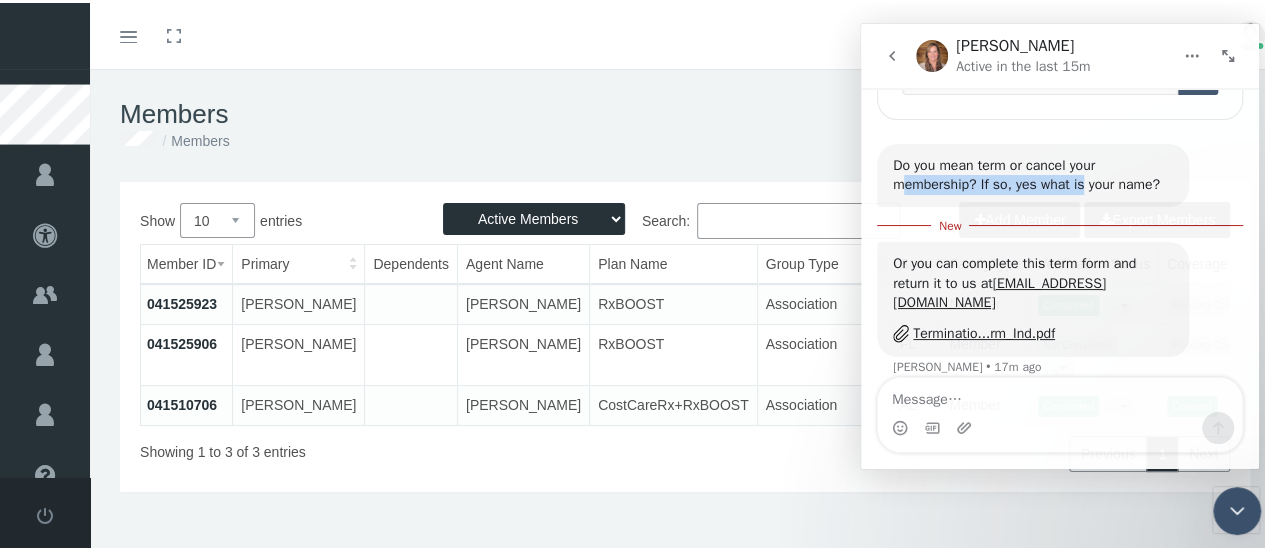 drag, startPoint x: 900, startPoint y: 186, endPoint x: 1084, endPoint y: 185, distance: 184.00272 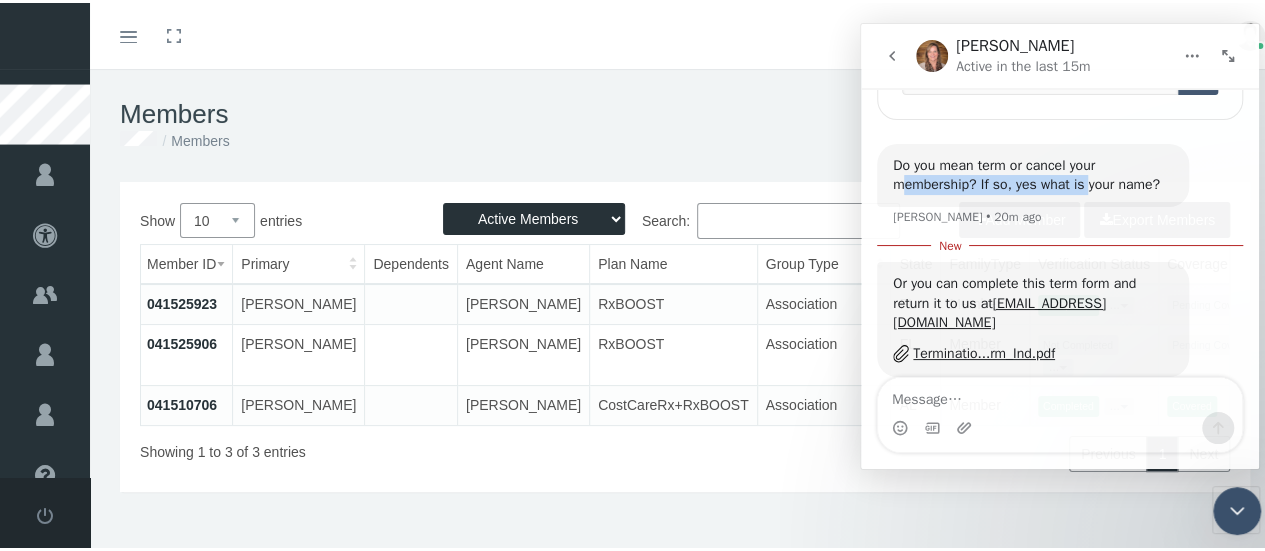 click on "Do you mean term or cancel your membership? If so, yes what is your name?" at bounding box center (1033, 175) 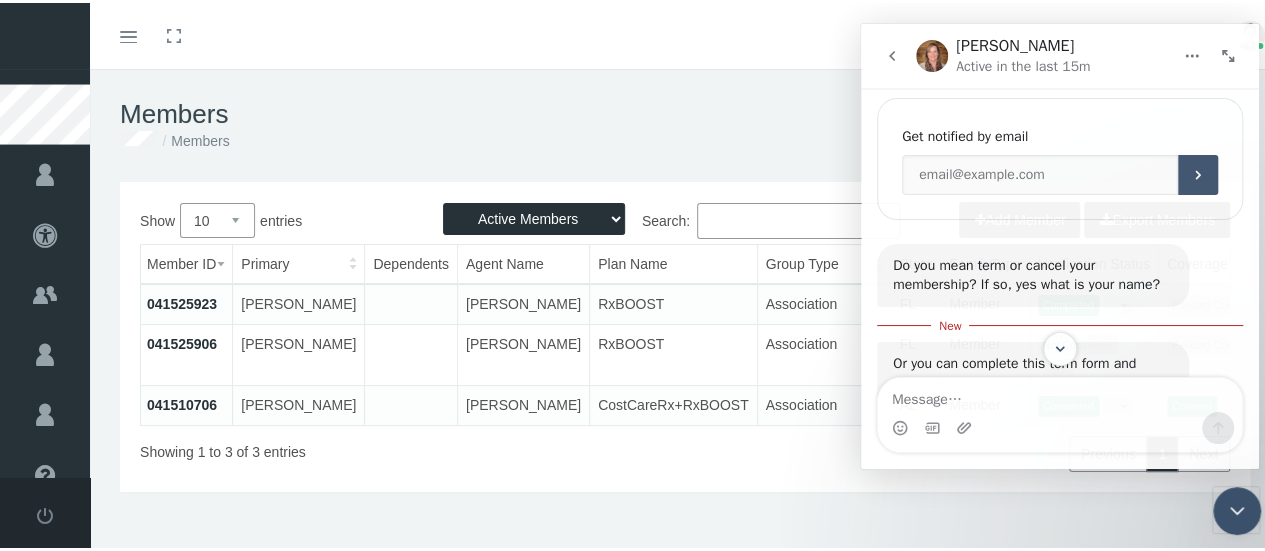 scroll, scrollTop: 330, scrollLeft: 0, axis: vertical 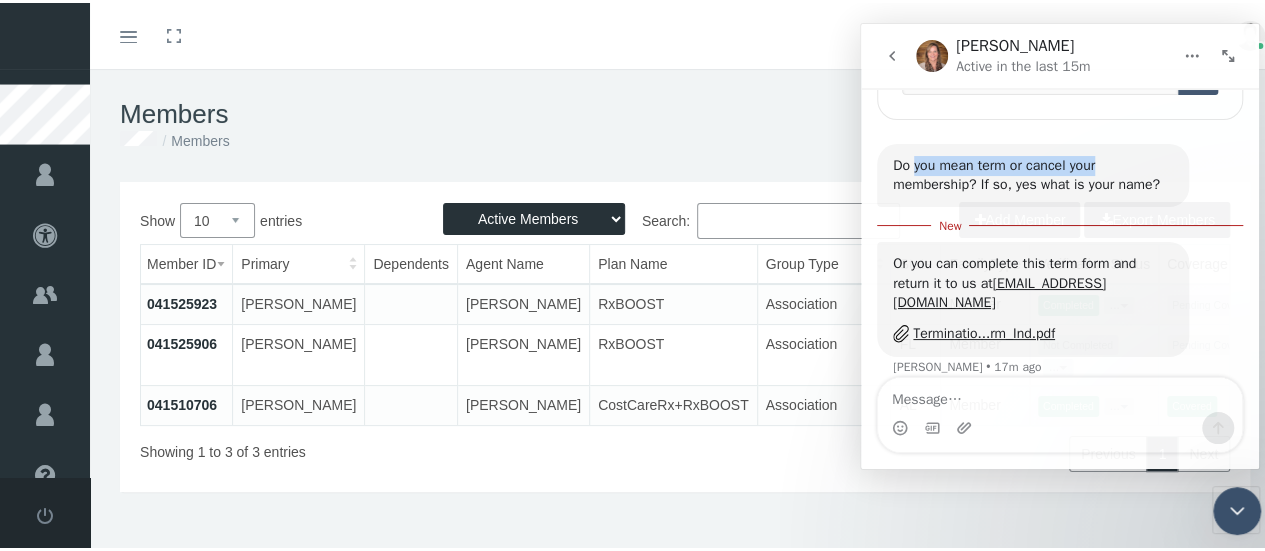 drag, startPoint x: 916, startPoint y: 172, endPoint x: 1107, endPoint y: 165, distance: 191.12823 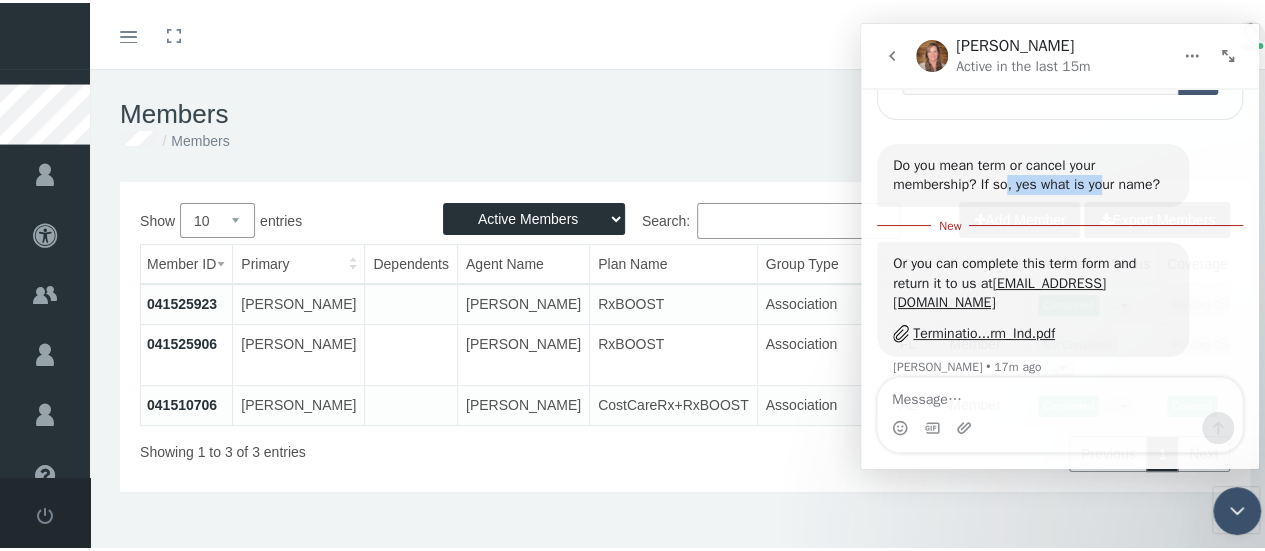 drag, startPoint x: 1029, startPoint y: 187, endPoint x: 1143, endPoint y: 187, distance: 114 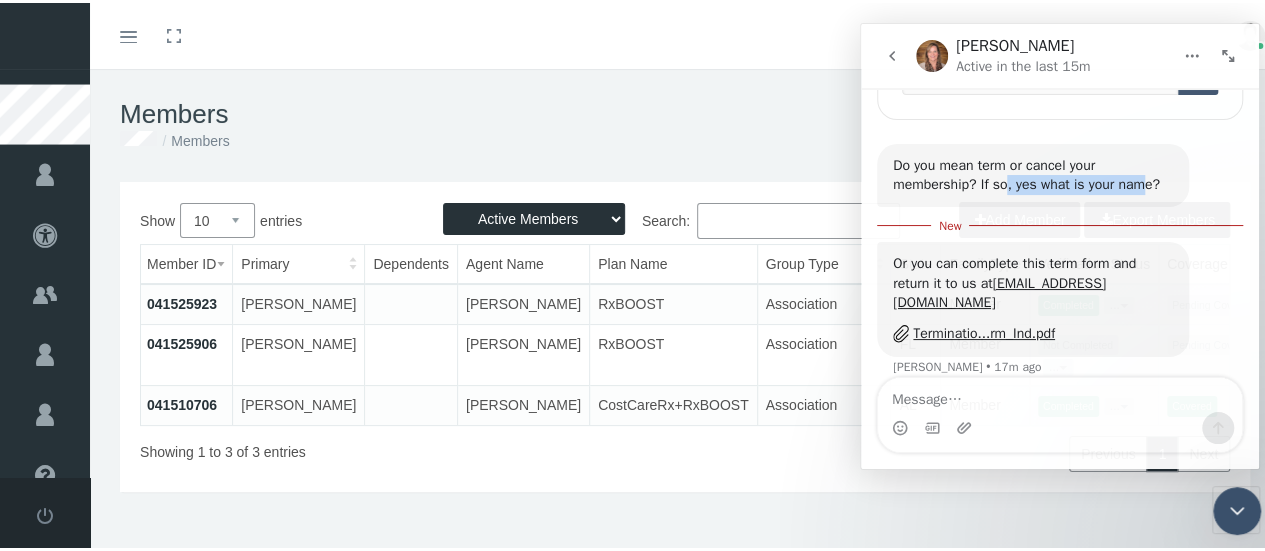 click on "Do you mean term or cancel your membership? If so, yes what is your name?" at bounding box center [1033, 175] 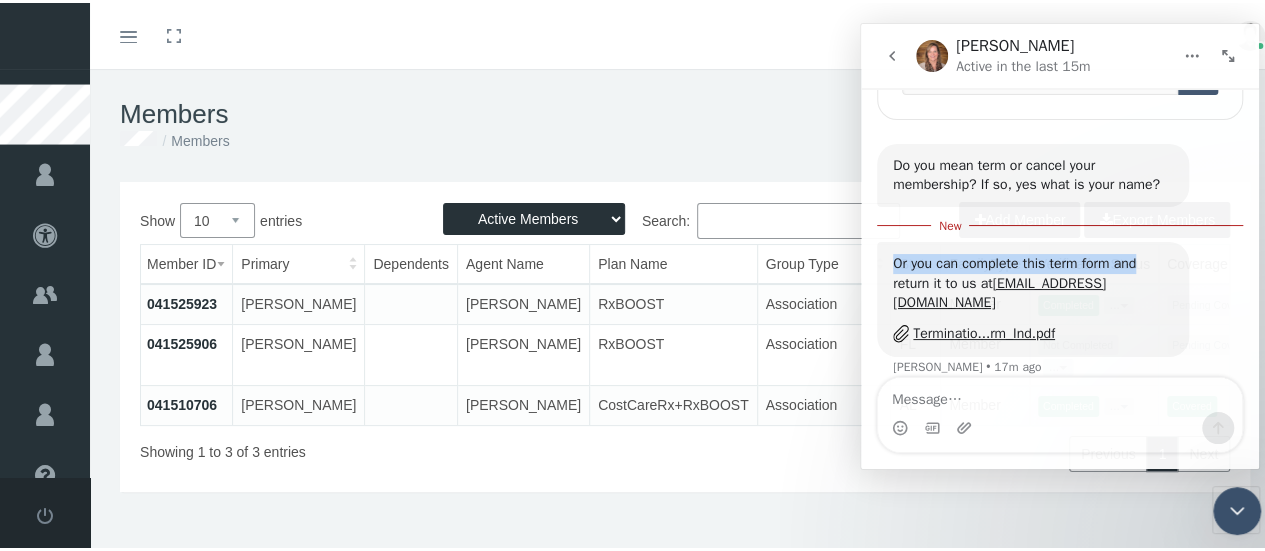 drag, startPoint x: 886, startPoint y: 265, endPoint x: 1147, endPoint y: 261, distance: 261.03064 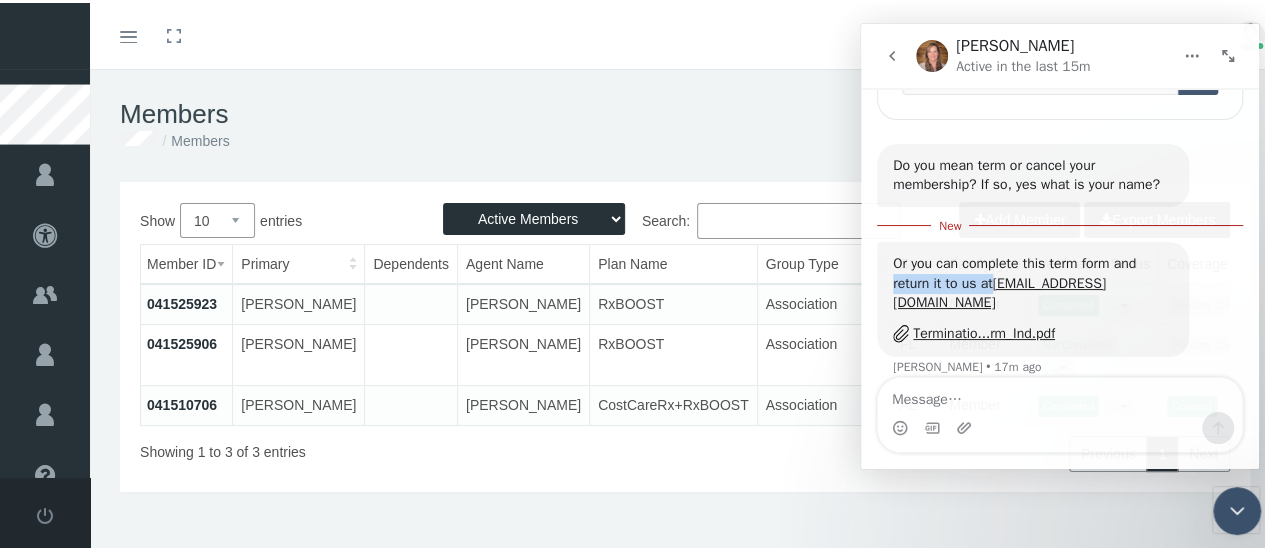 drag, startPoint x: 889, startPoint y: 281, endPoint x: 994, endPoint y: 275, distance: 105.17129 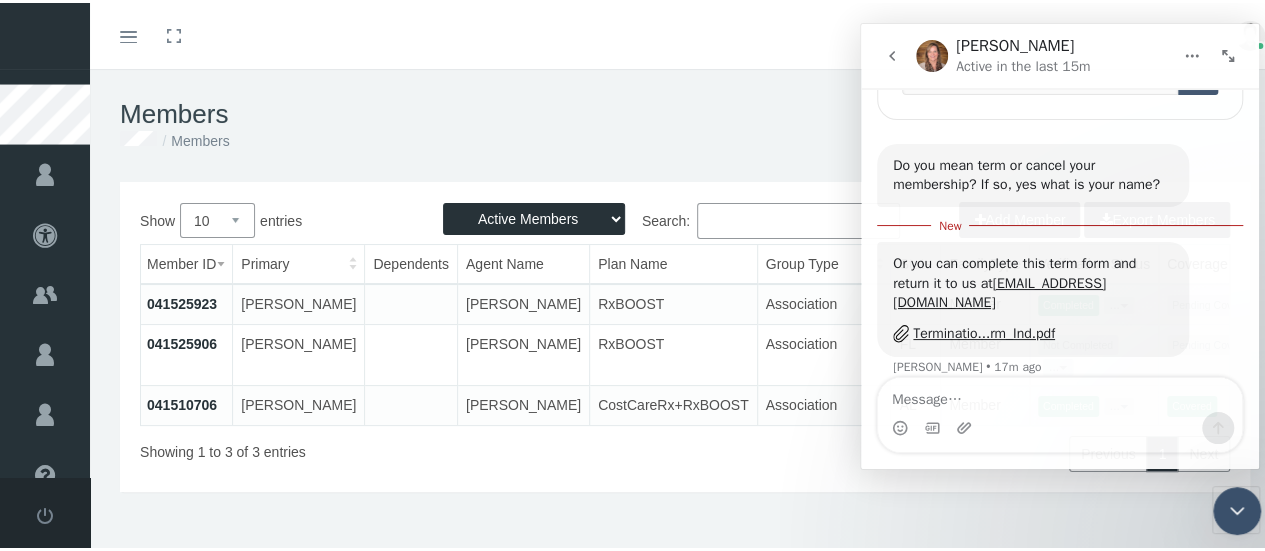 click on "Or you can complete this term form and return it to us at  [EMAIL_ADDRESS][DOMAIN_NAME]" at bounding box center (1033, 283) 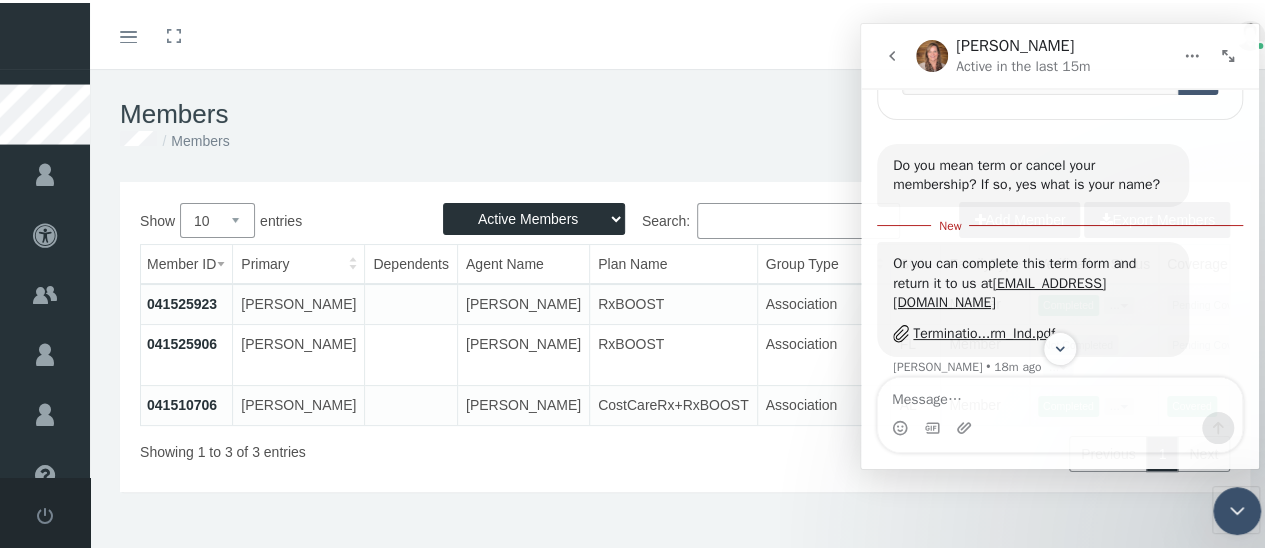 scroll, scrollTop: 330, scrollLeft: 0, axis: vertical 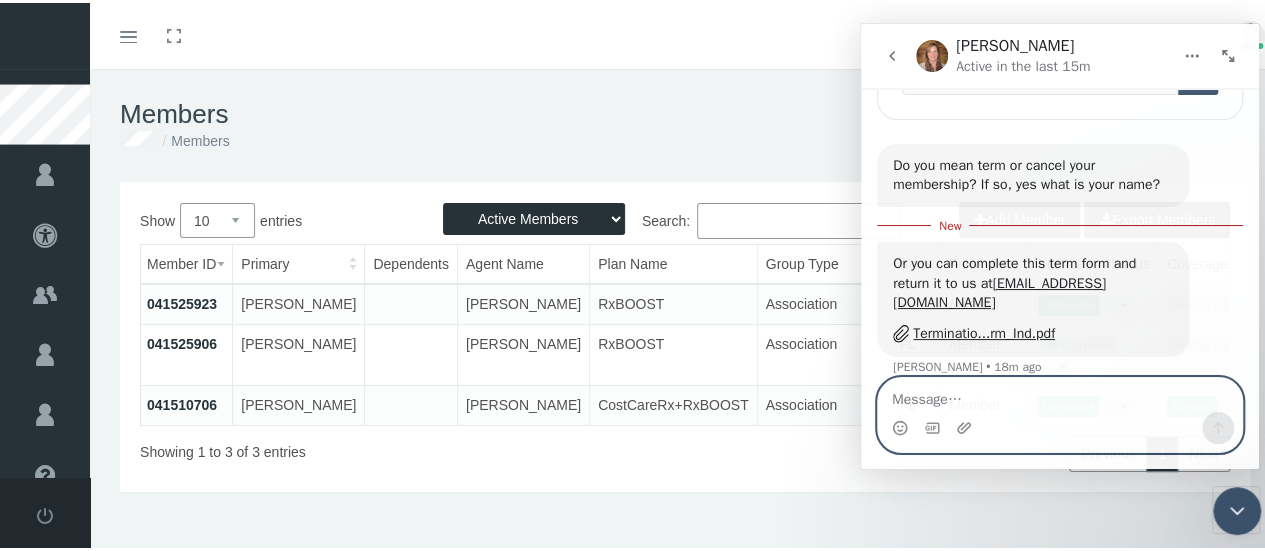 click at bounding box center [1060, 395] 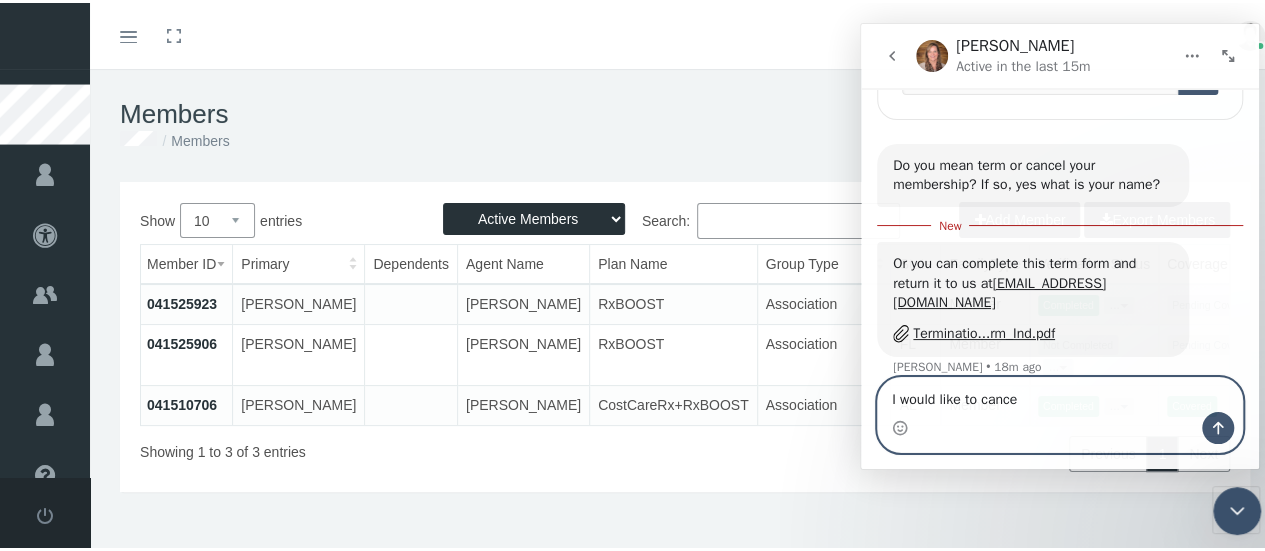 type on "I would like to cance" 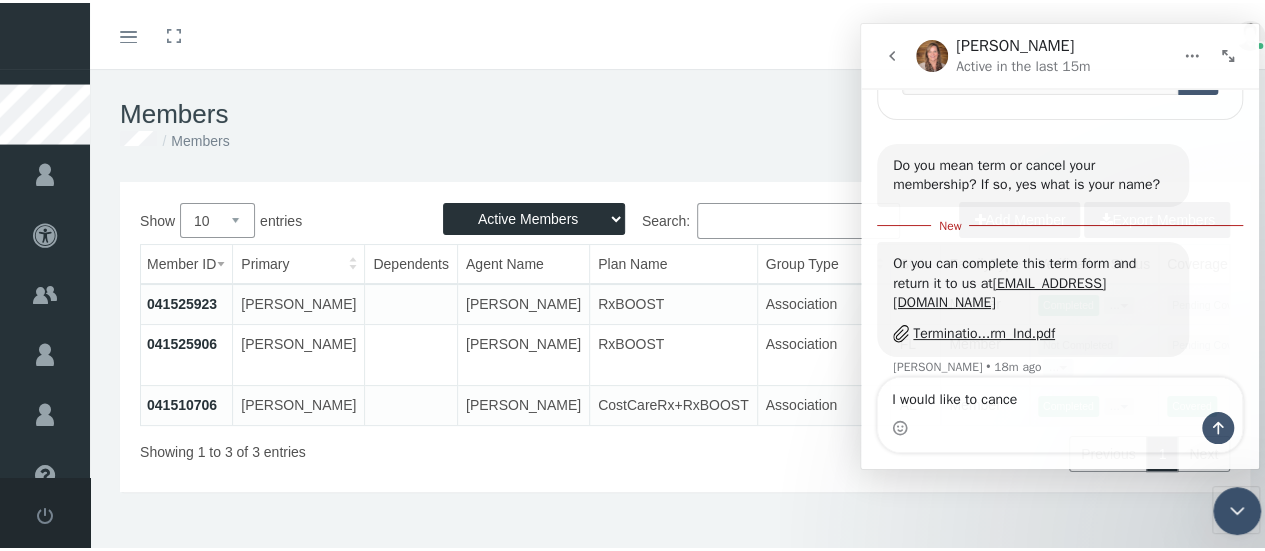 click on "Toggle menubar
Toggle fullscreen
Profile
Logout" at bounding box center (685, 33) 